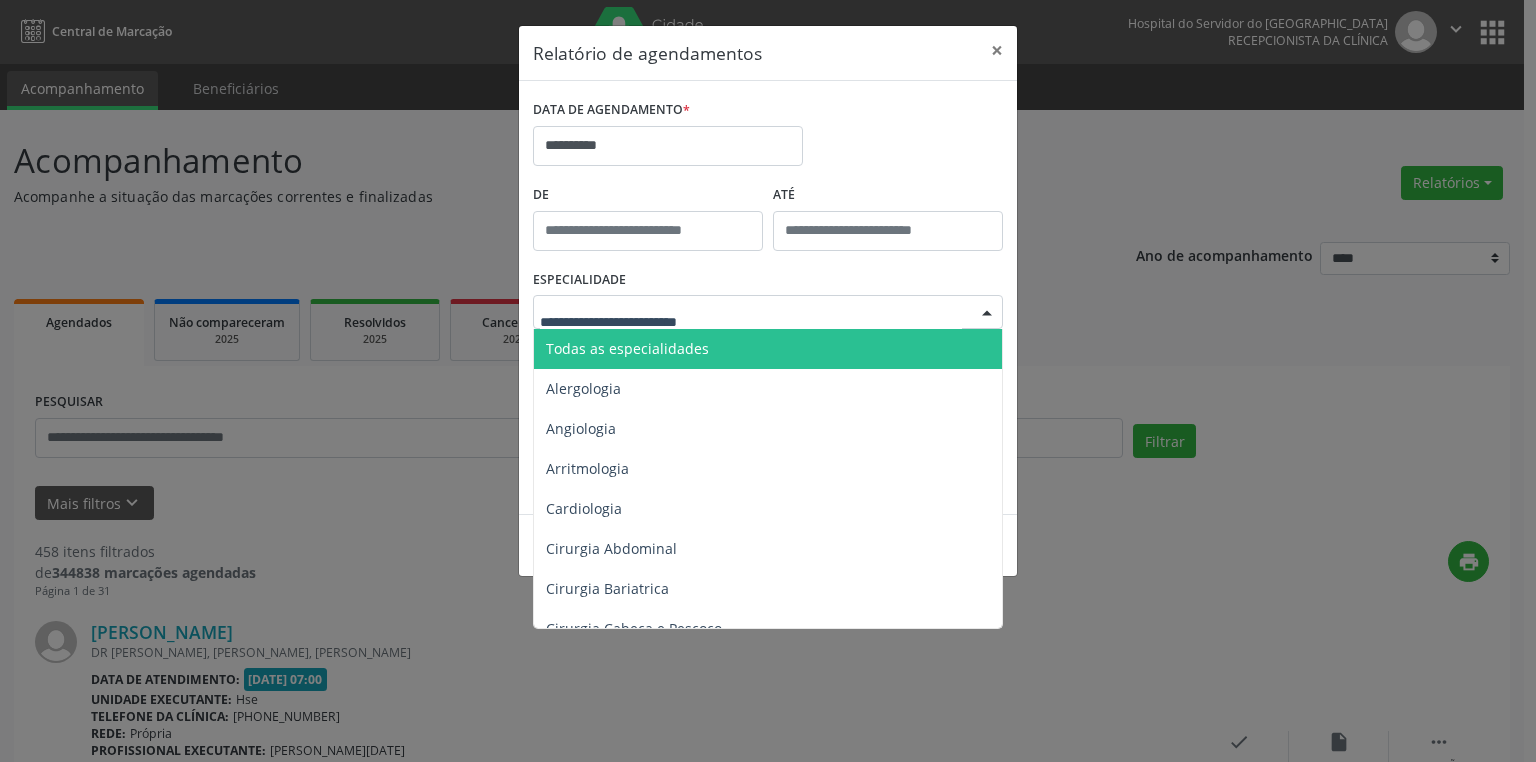 scroll, scrollTop: 0, scrollLeft: 0, axis: both 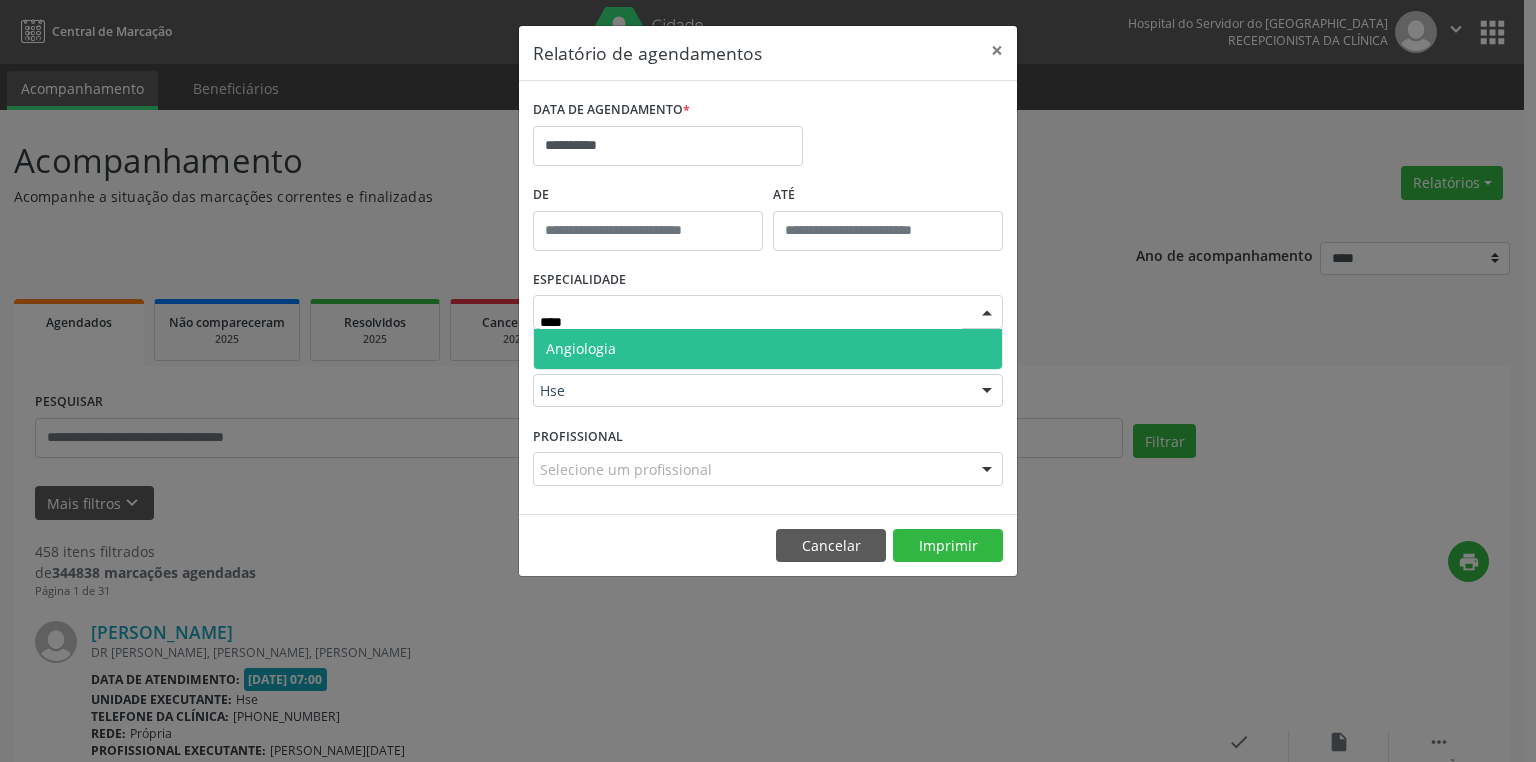 type on "*****" 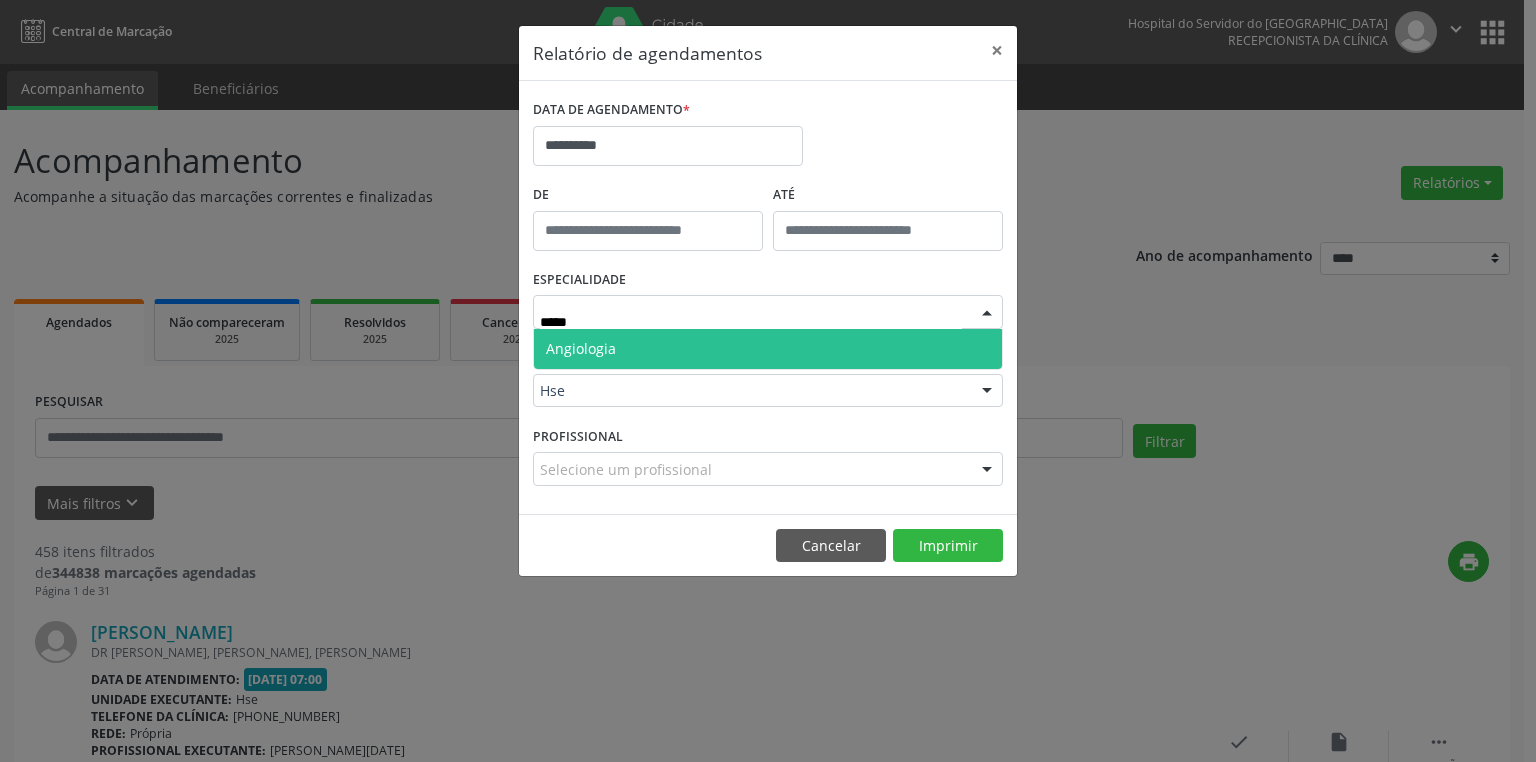 click on "Angiologia" at bounding box center (581, 348) 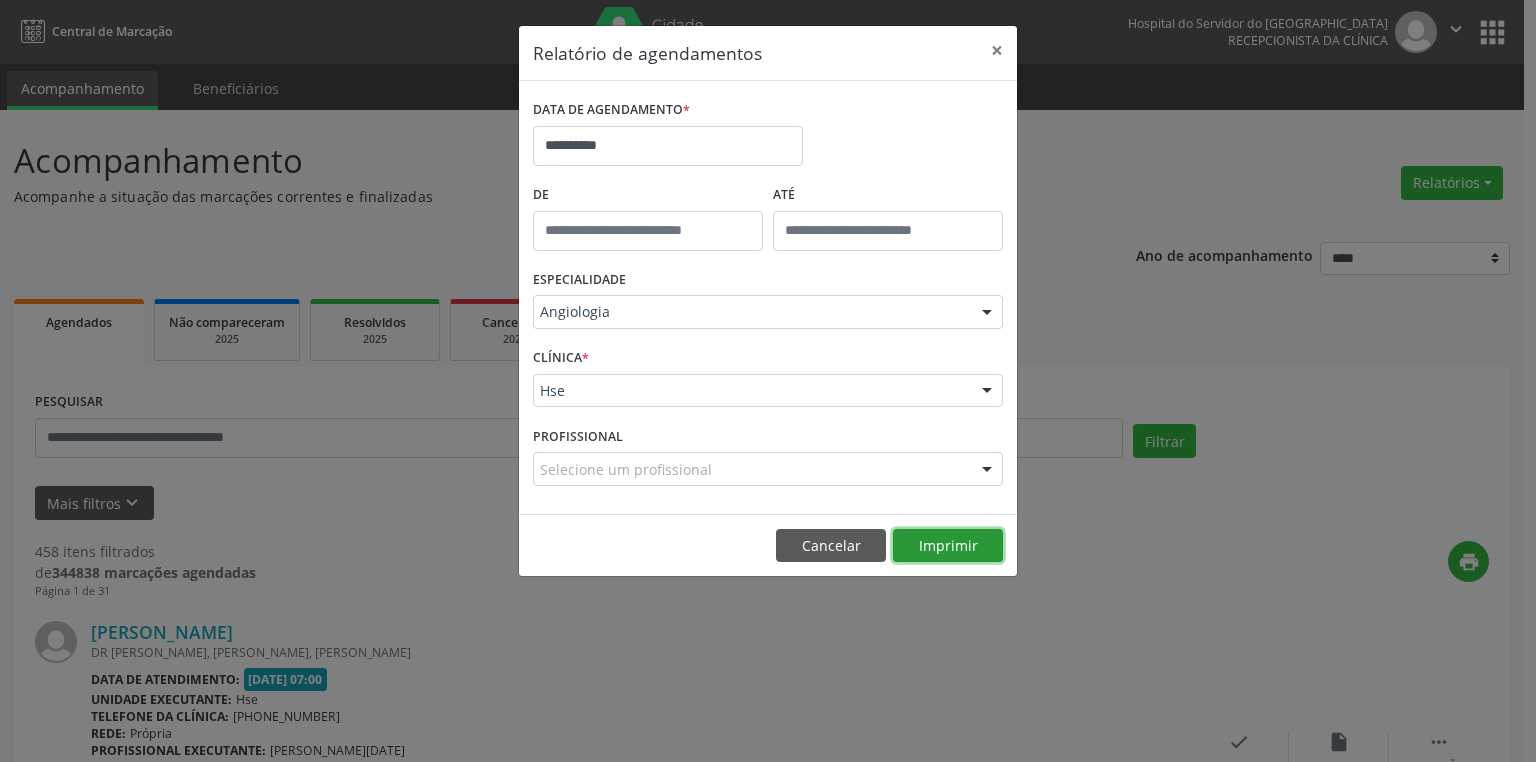 click on "Imprimir" at bounding box center [948, 546] 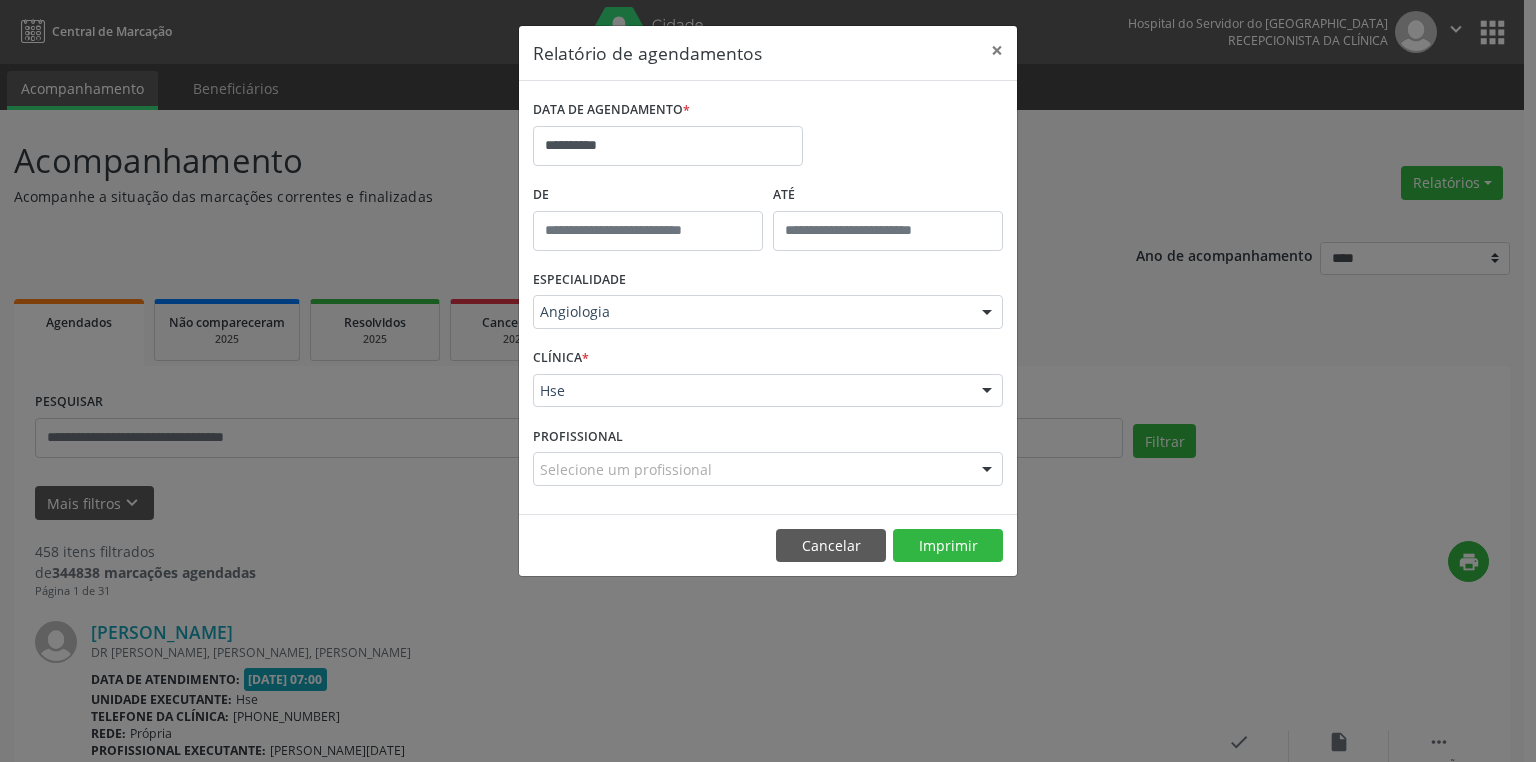 click on "**********" at bounding box center [768, 381] 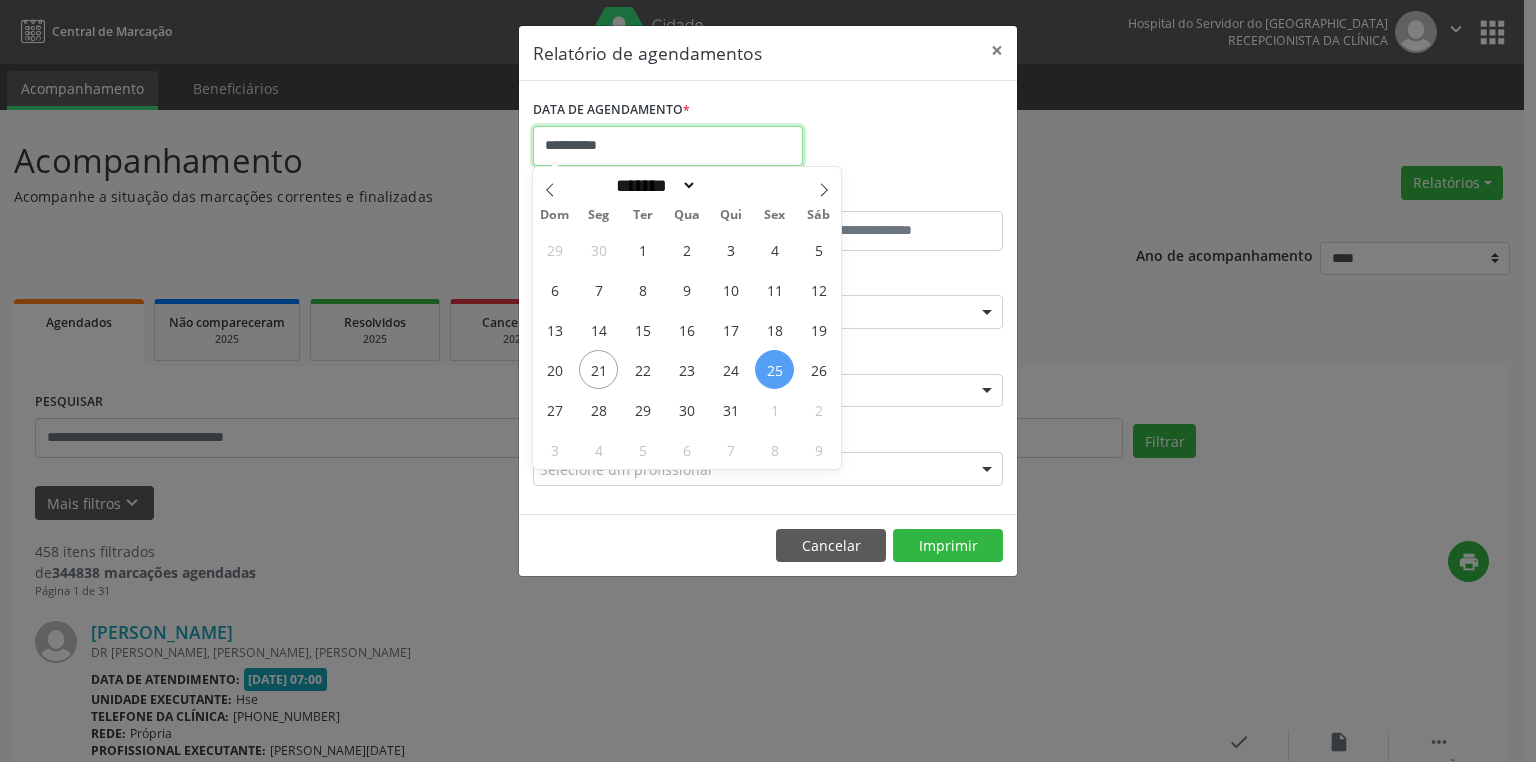 click on "**********" at bounding box center (668, 146) 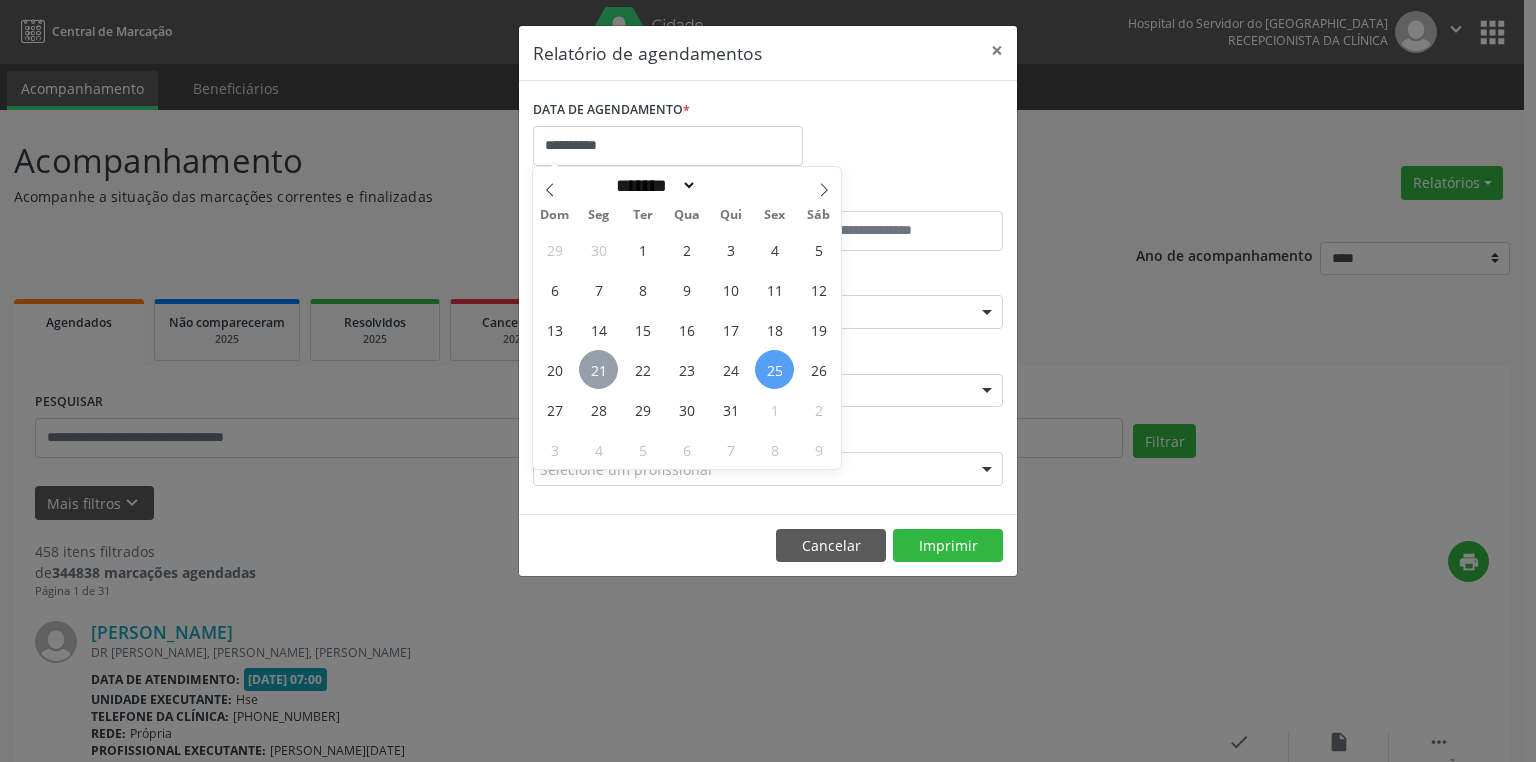 click on "21" at bounding box center [598, 369] 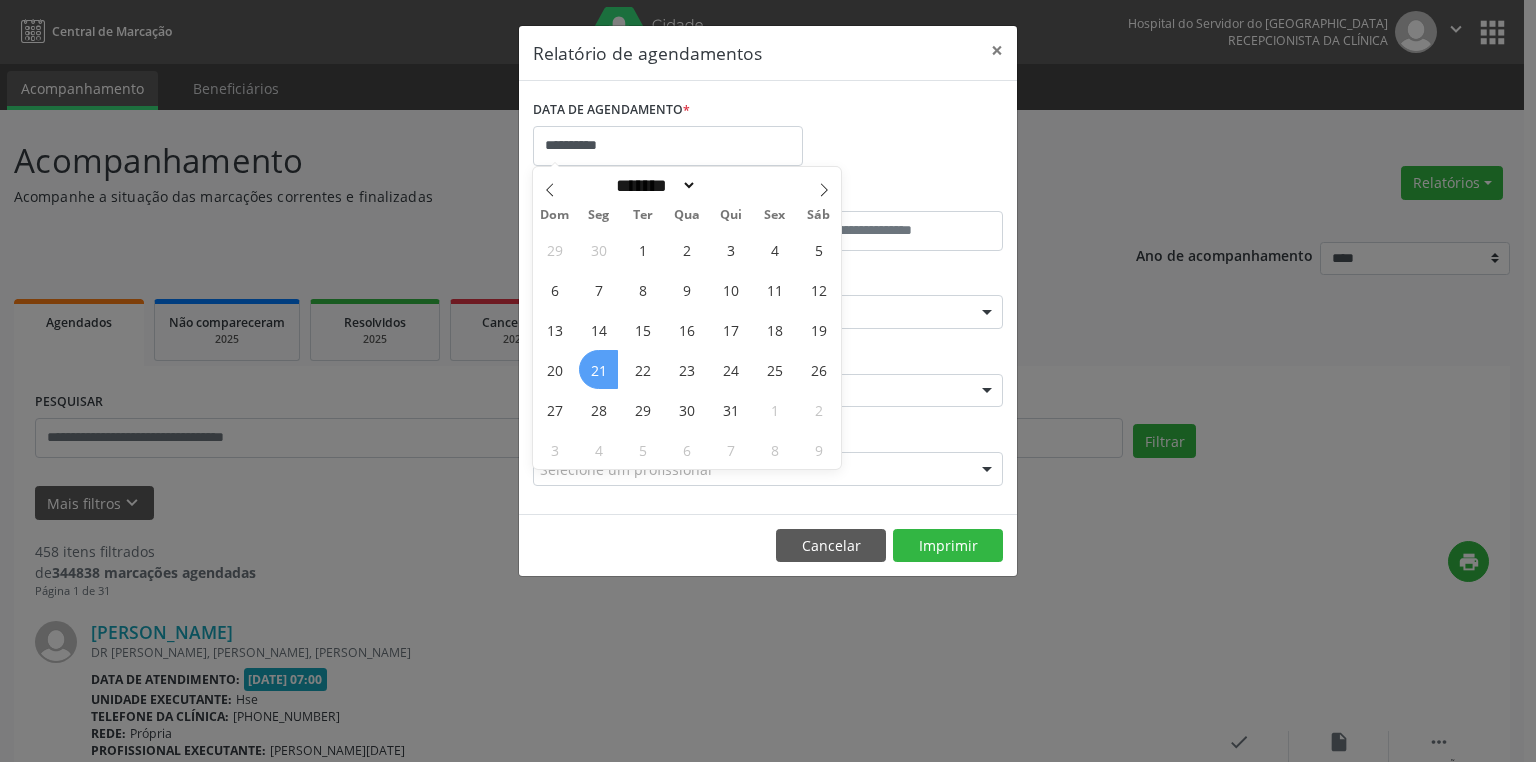 click on "21" at bounding box center [598, 369] 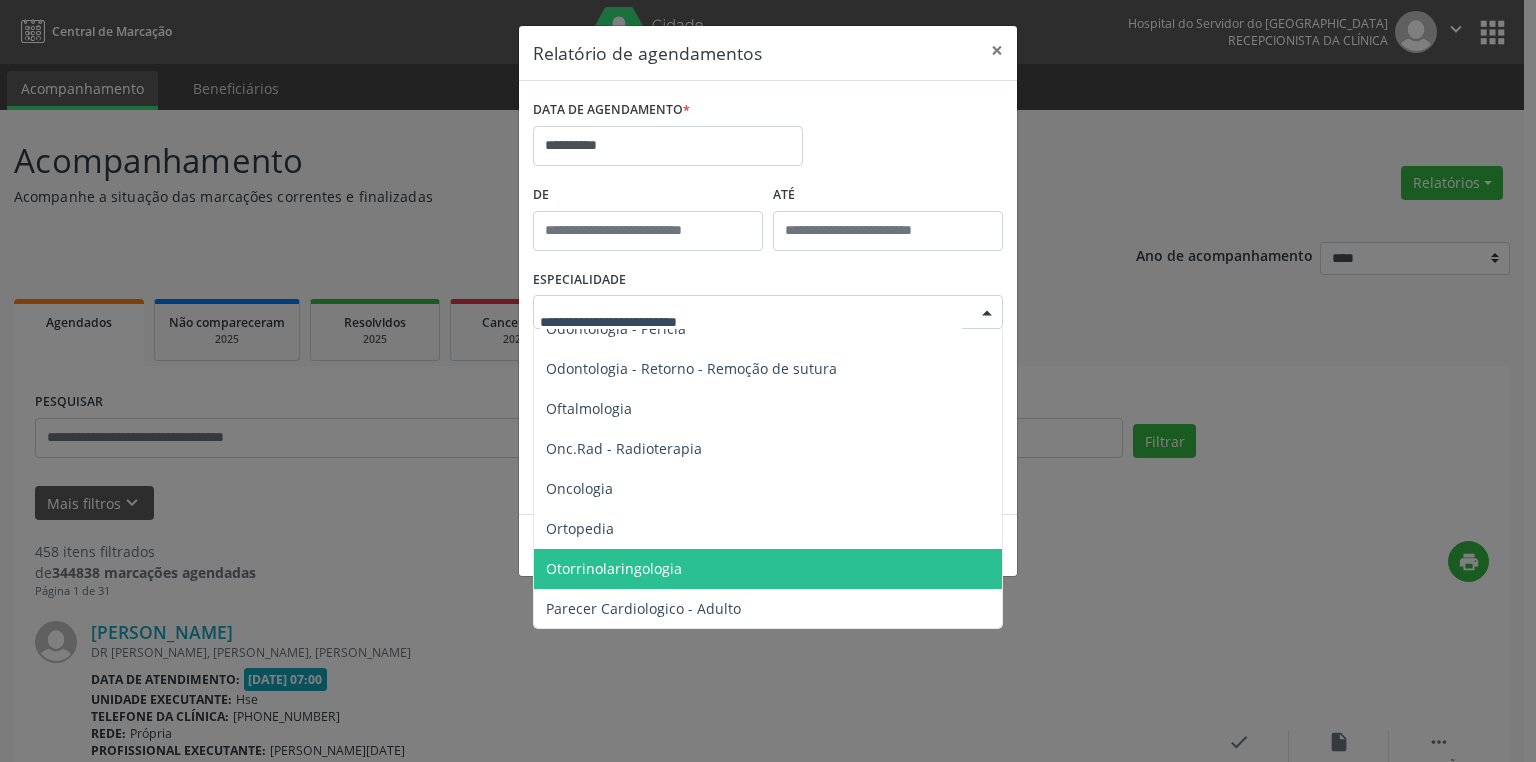 scroll, scrollTop: 2640, scrollLeft: 0, axis: vertical 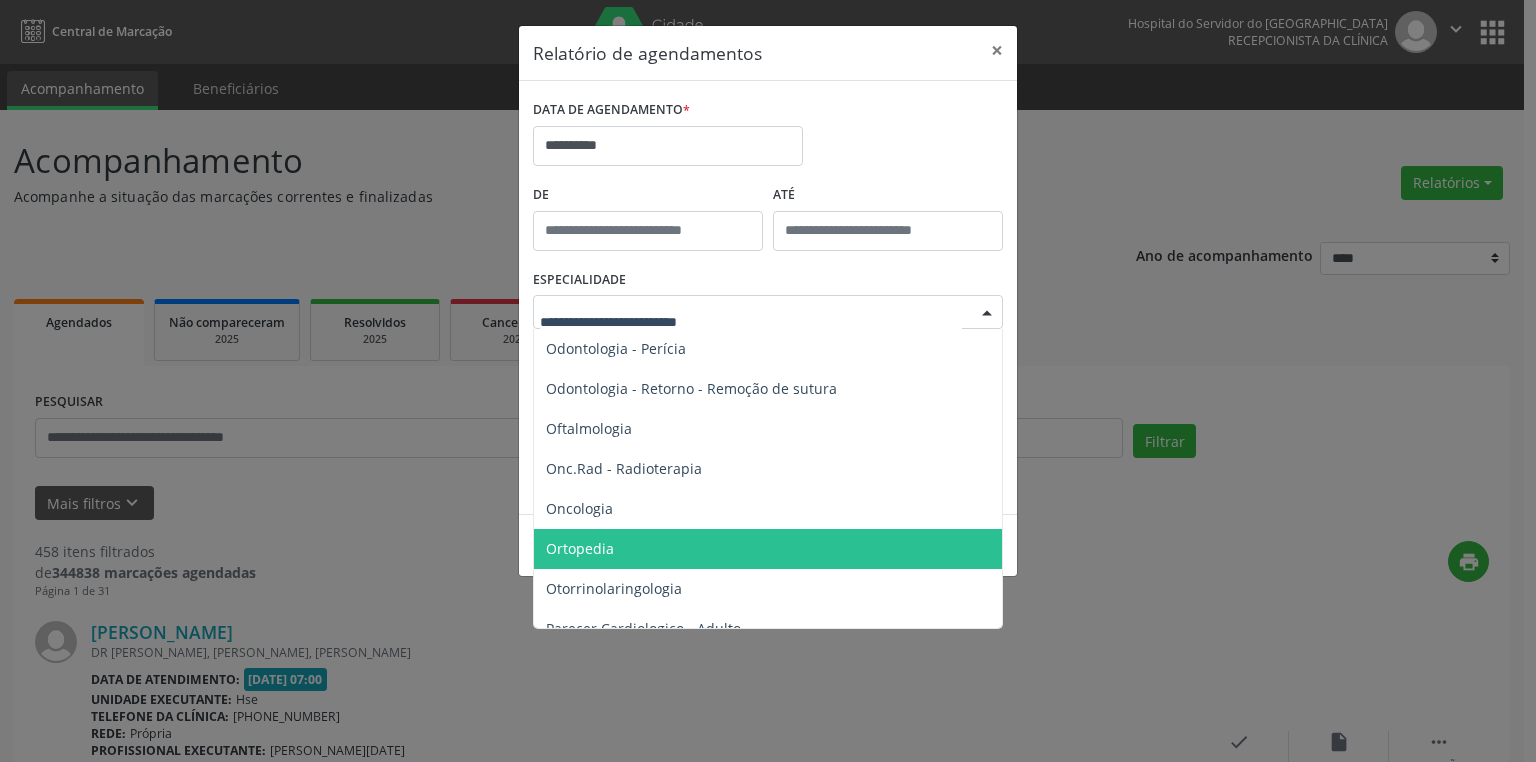click on "Ortopedia" at bounding box center [580, 548] 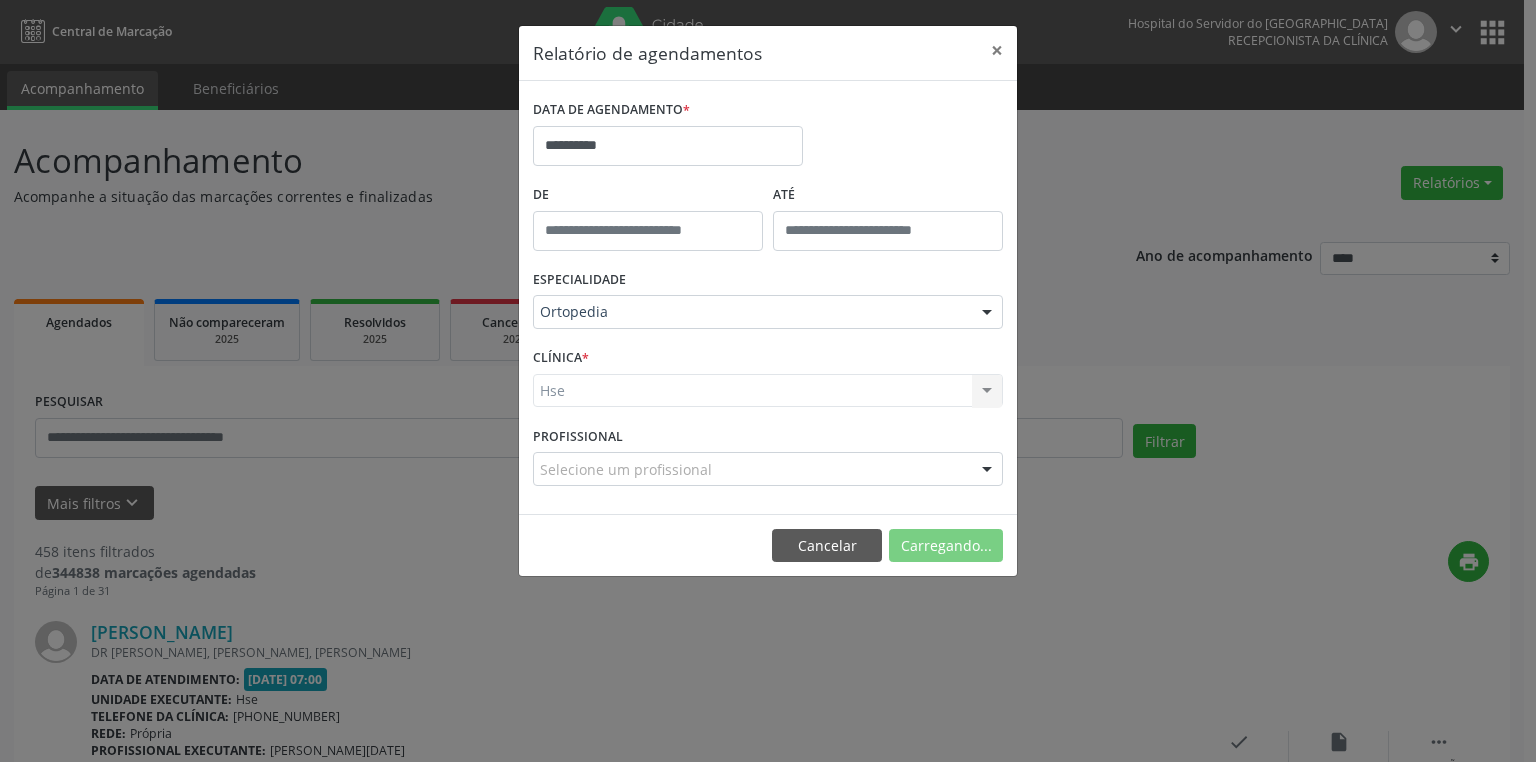 click on "**********" at bounding box center [768, 301] 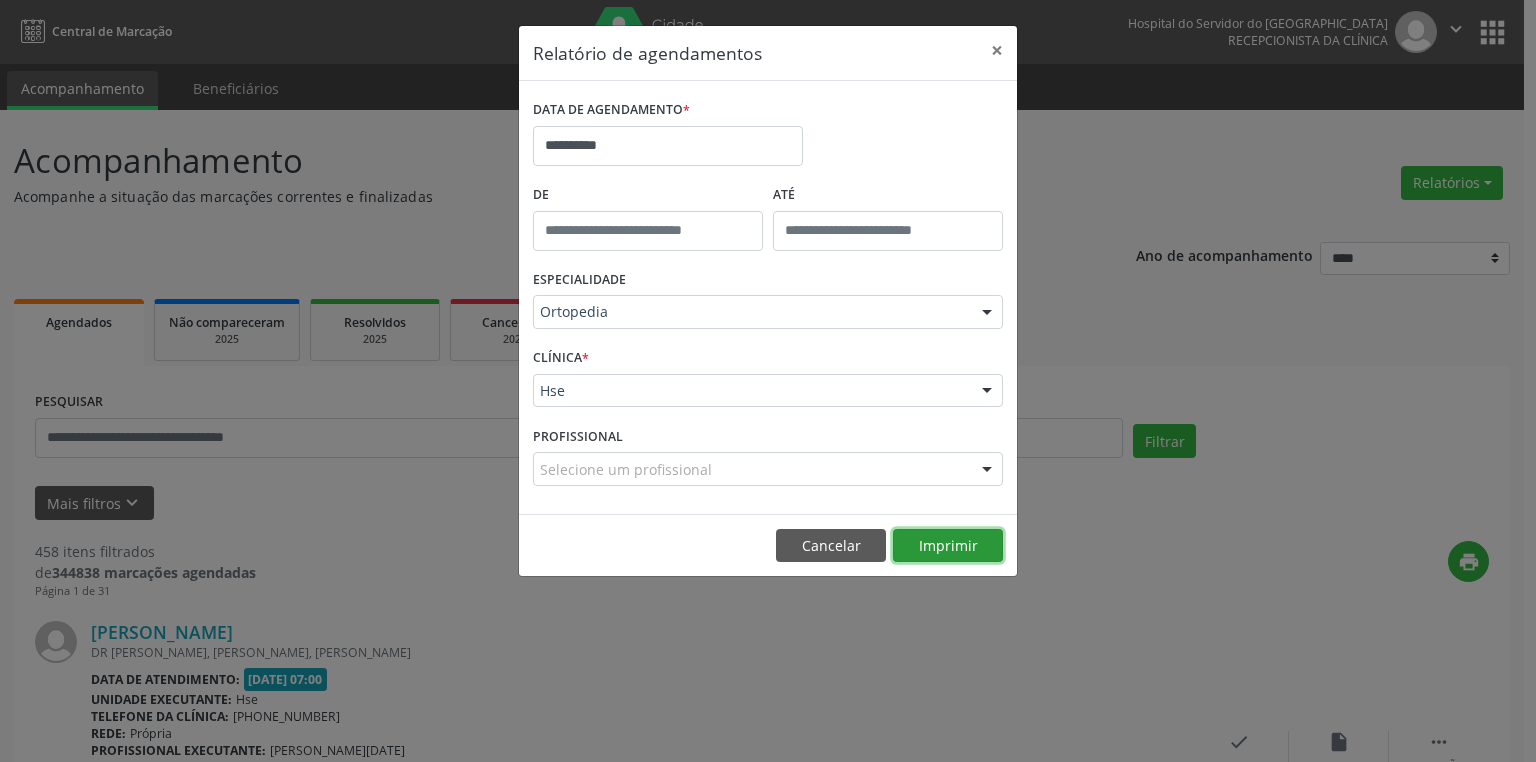 click on "Imprimir" at bounding box center (948, 546) 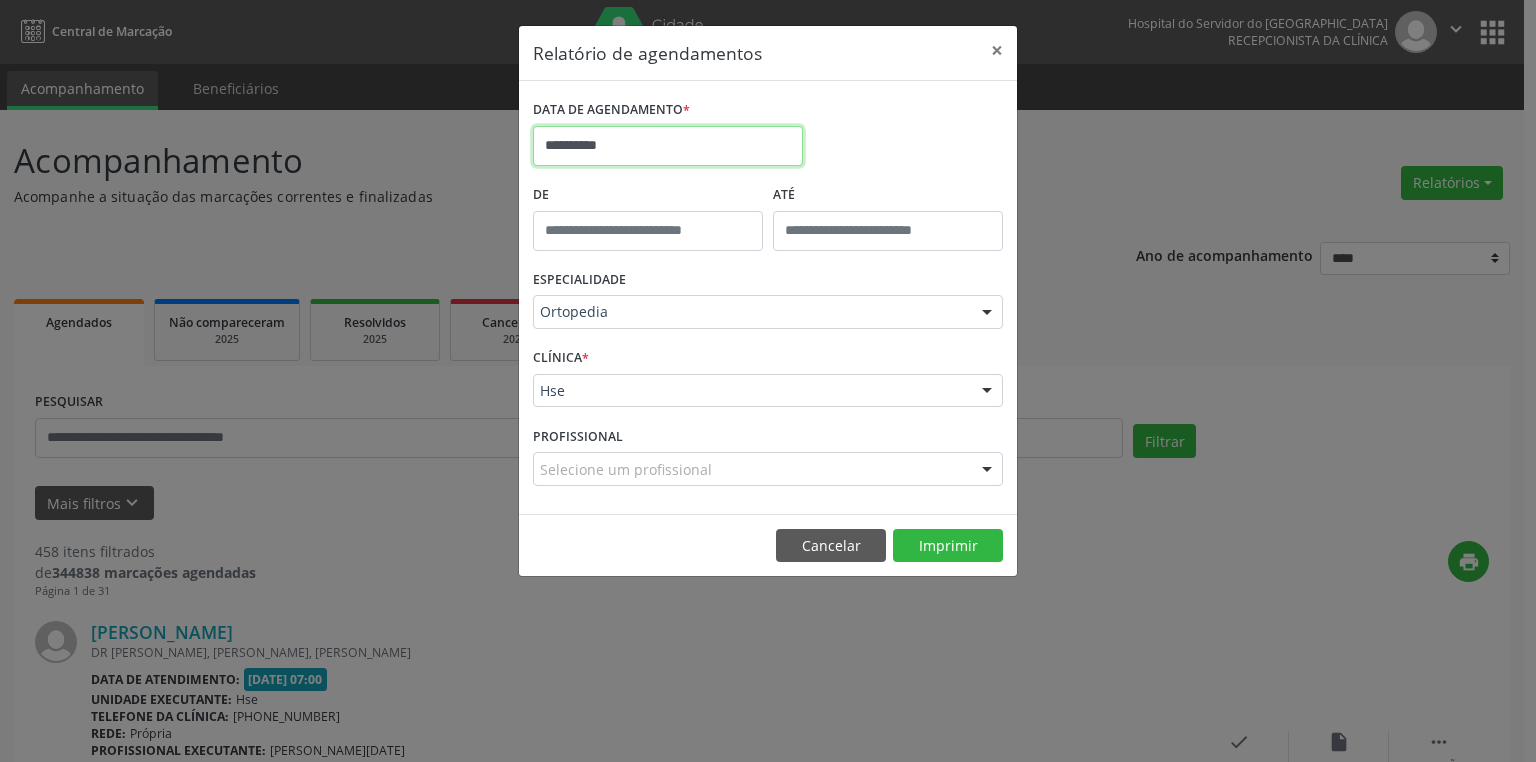 click on "**********" at bounding box center (668, 146) 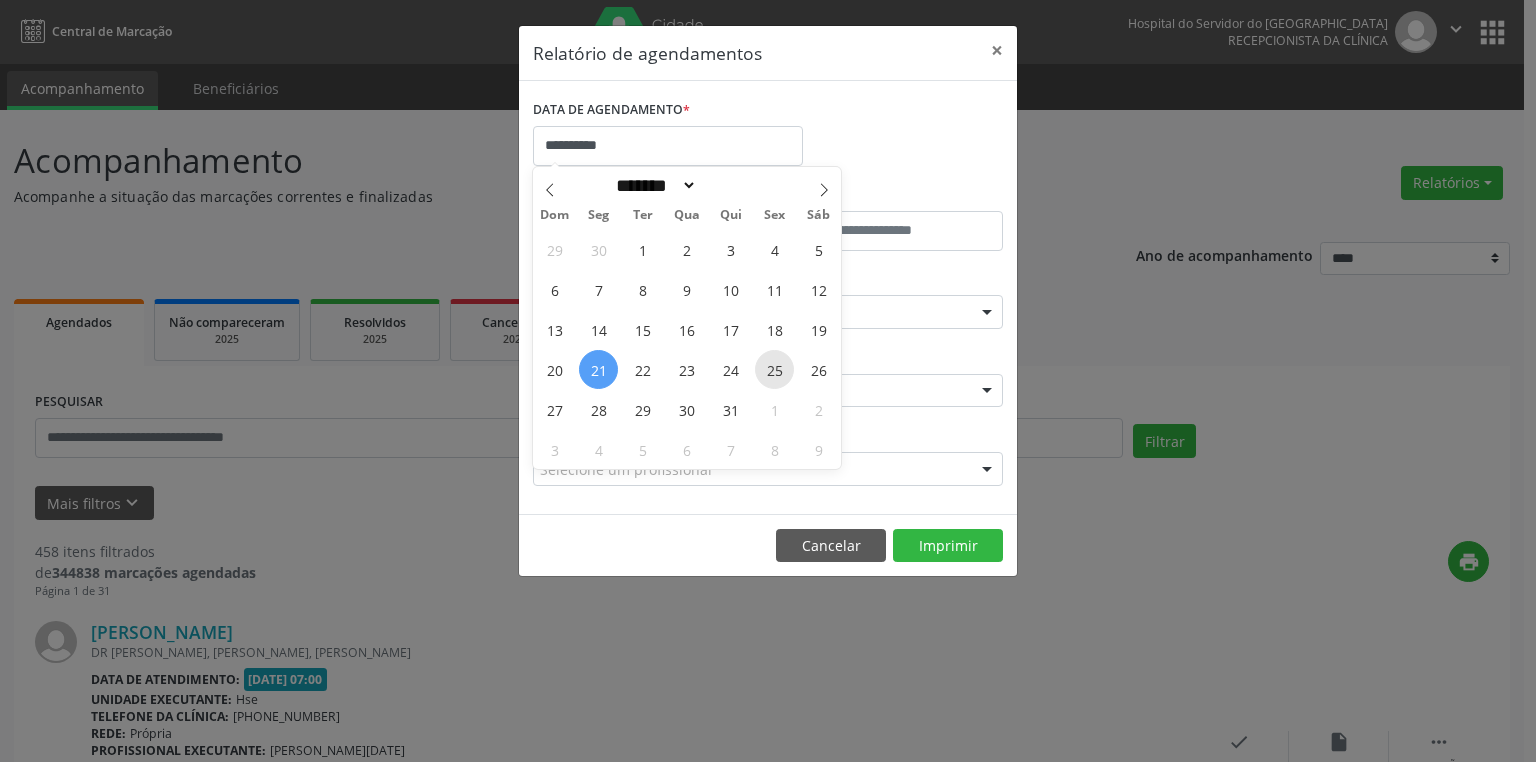 click on "25" at bounding box center [774, 369] 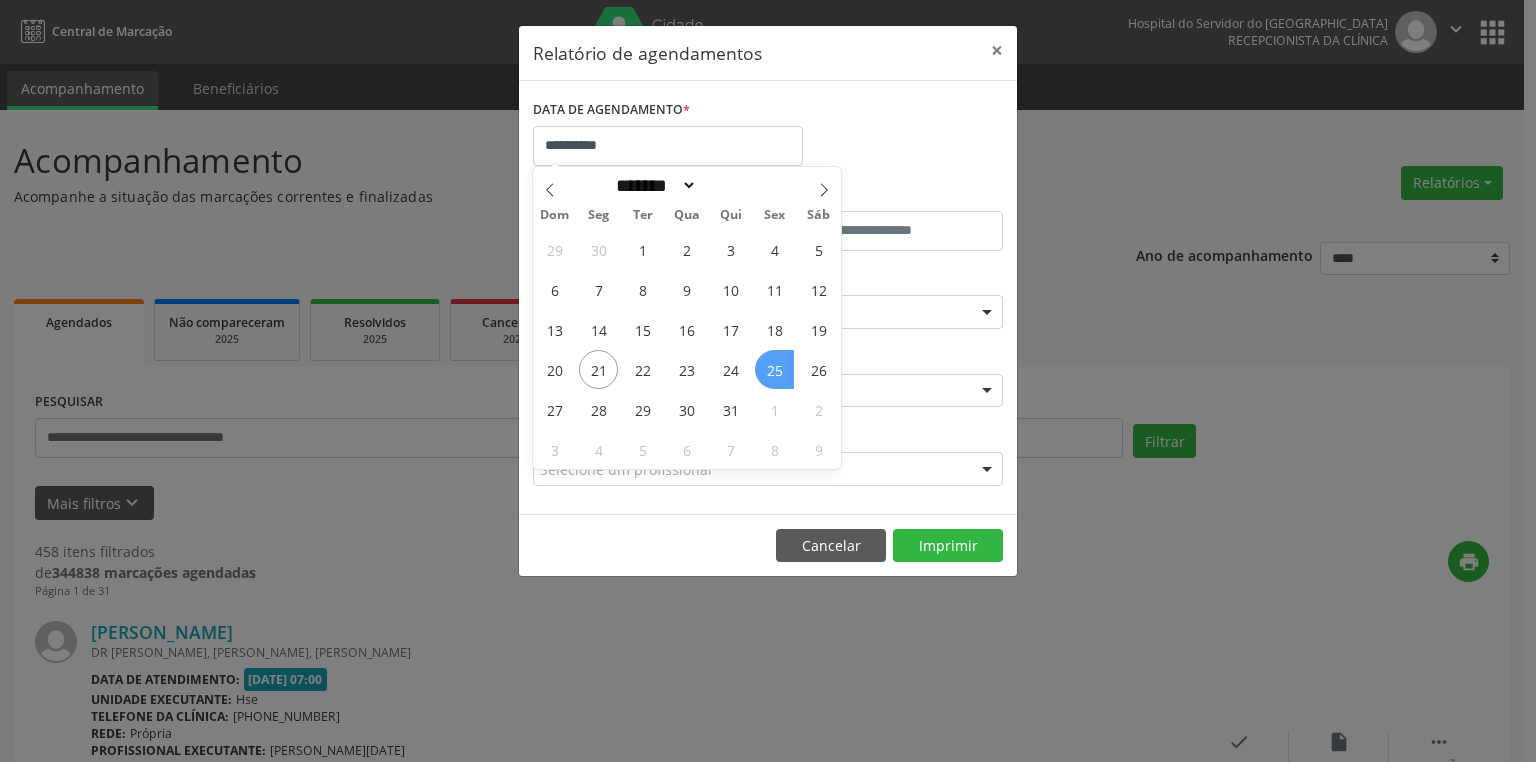 click on "25" at bounding box center [774, 369] 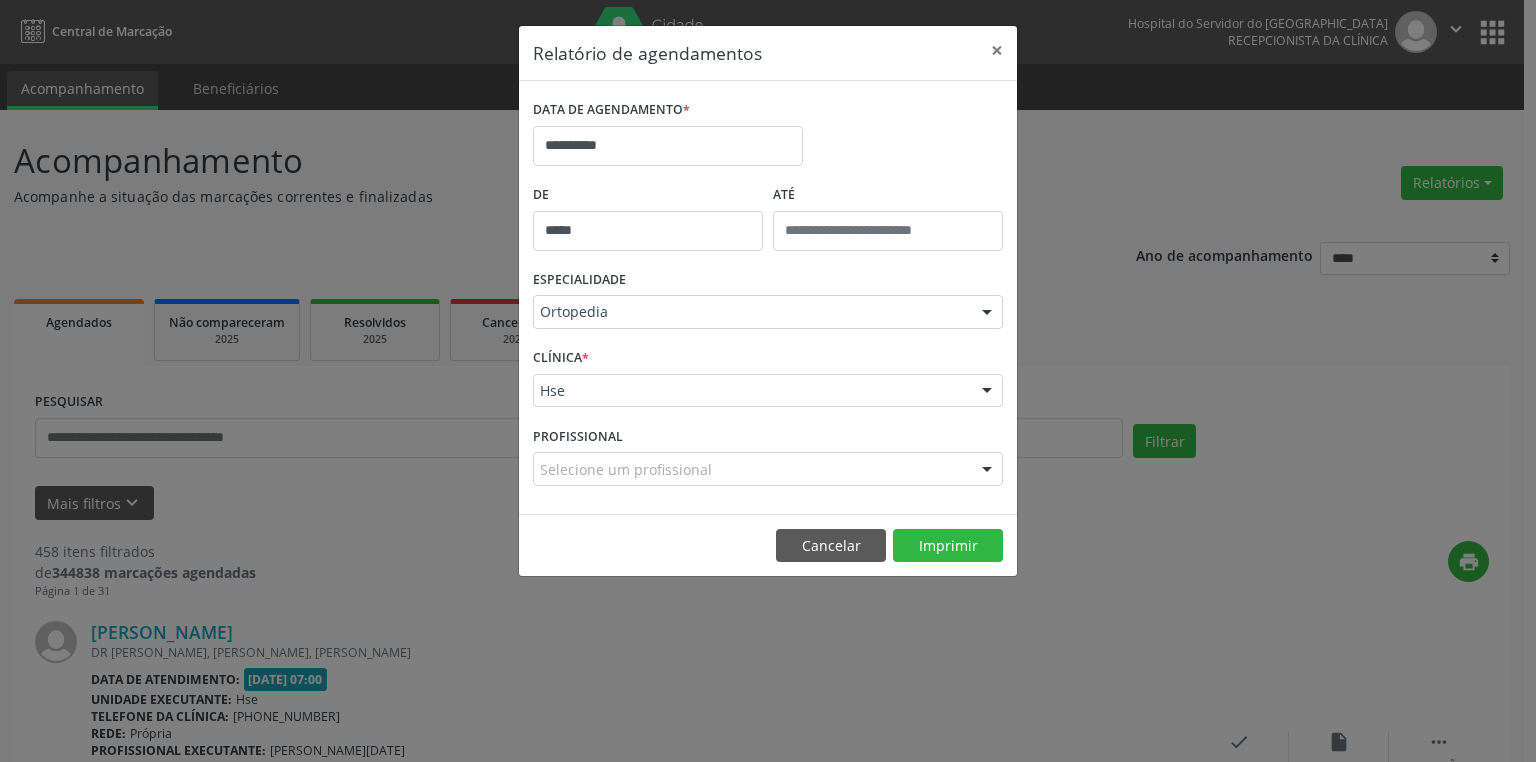 click on "*****" at bounding box center [648, 231] 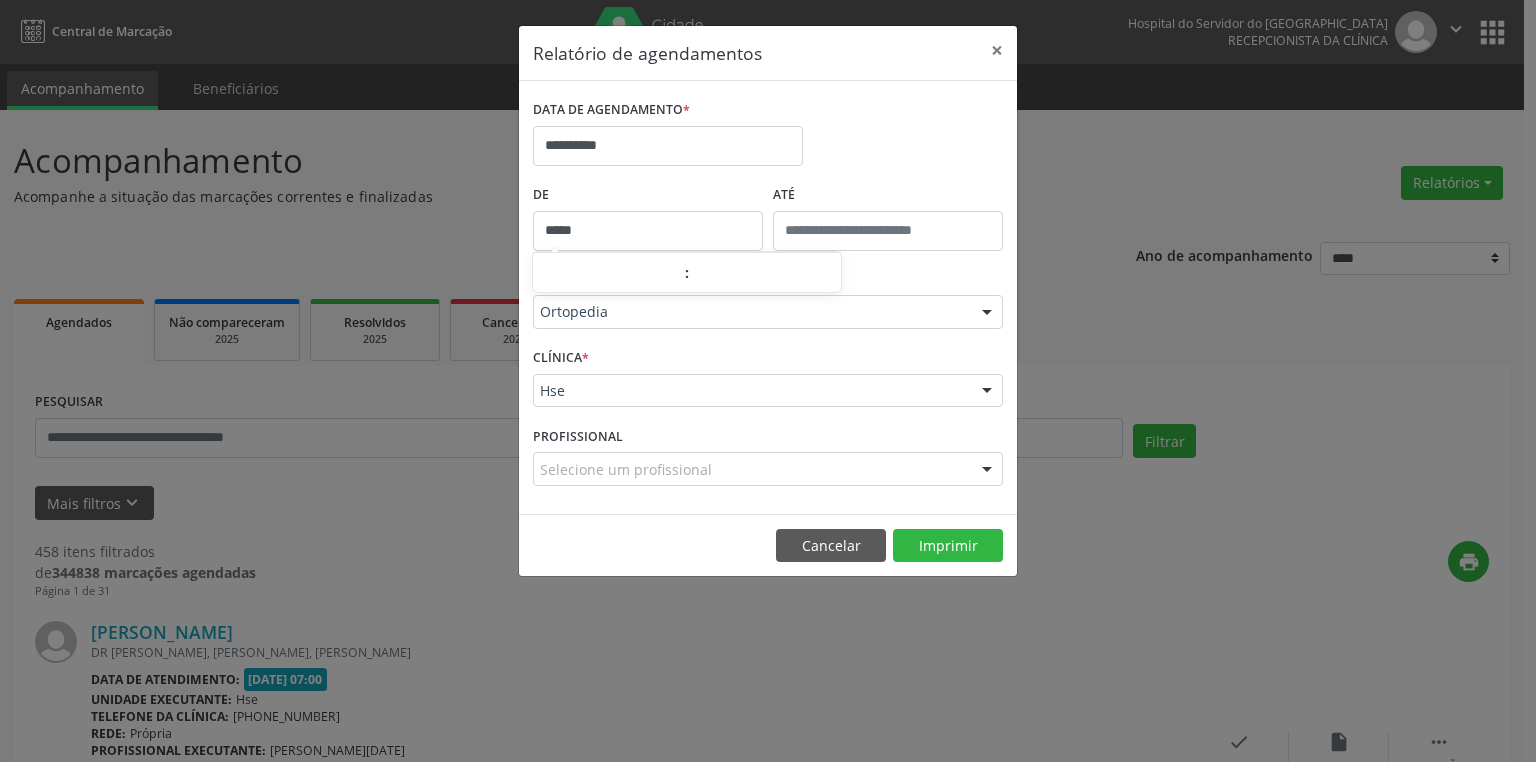 click on "*****" at bounding box center [648, 231] 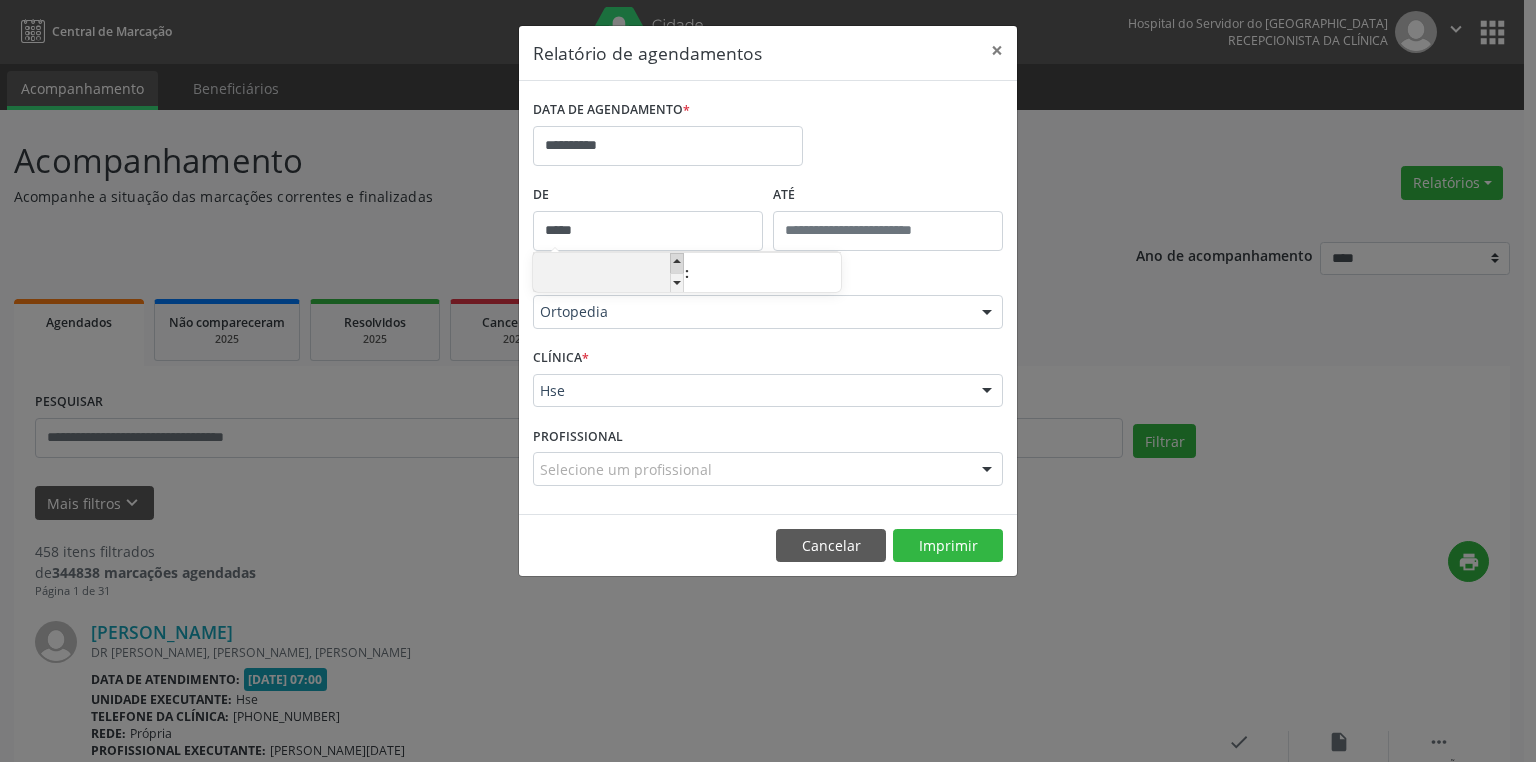 click at bounding box center [677, 263] 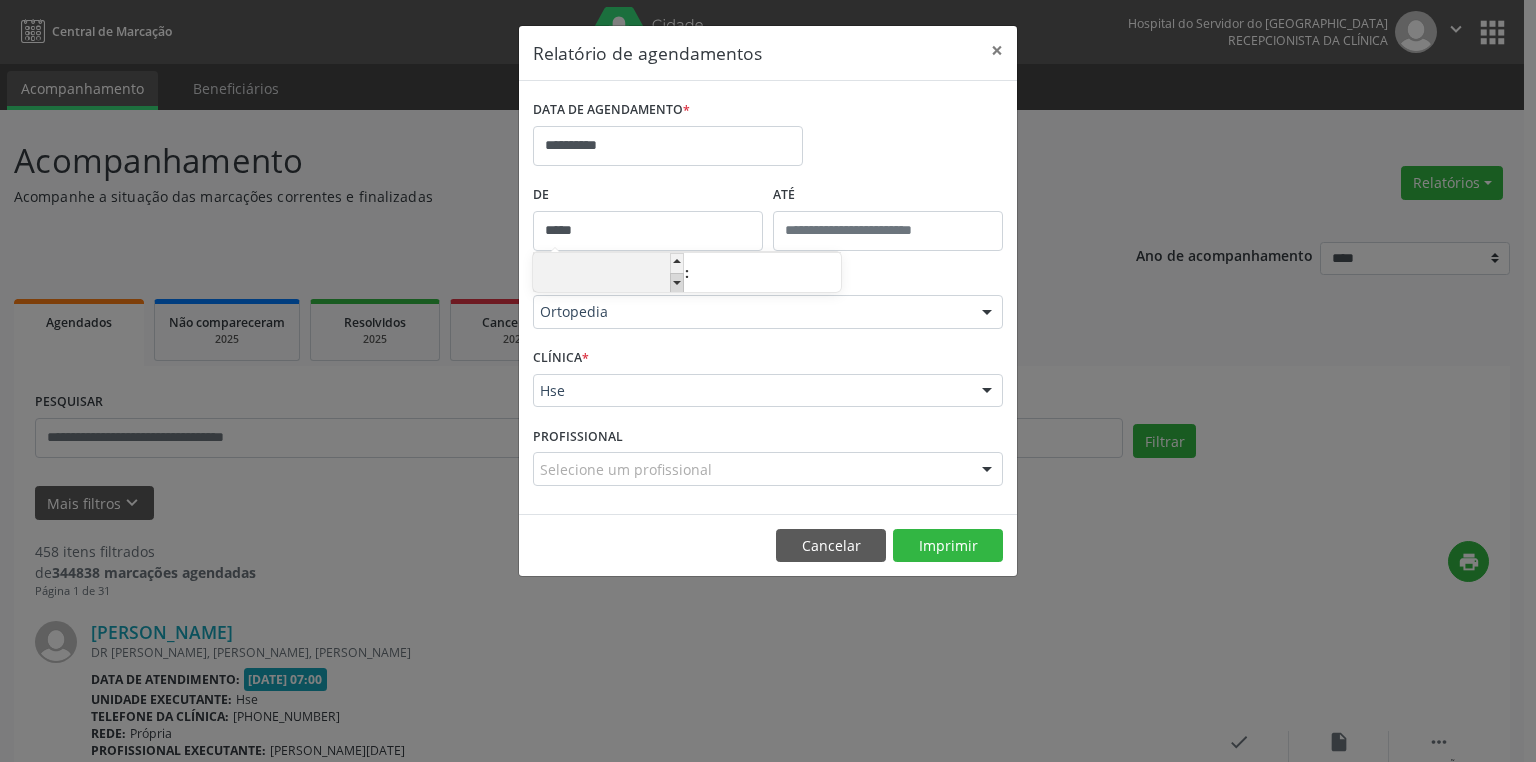 click at bounding box center [677, 283] 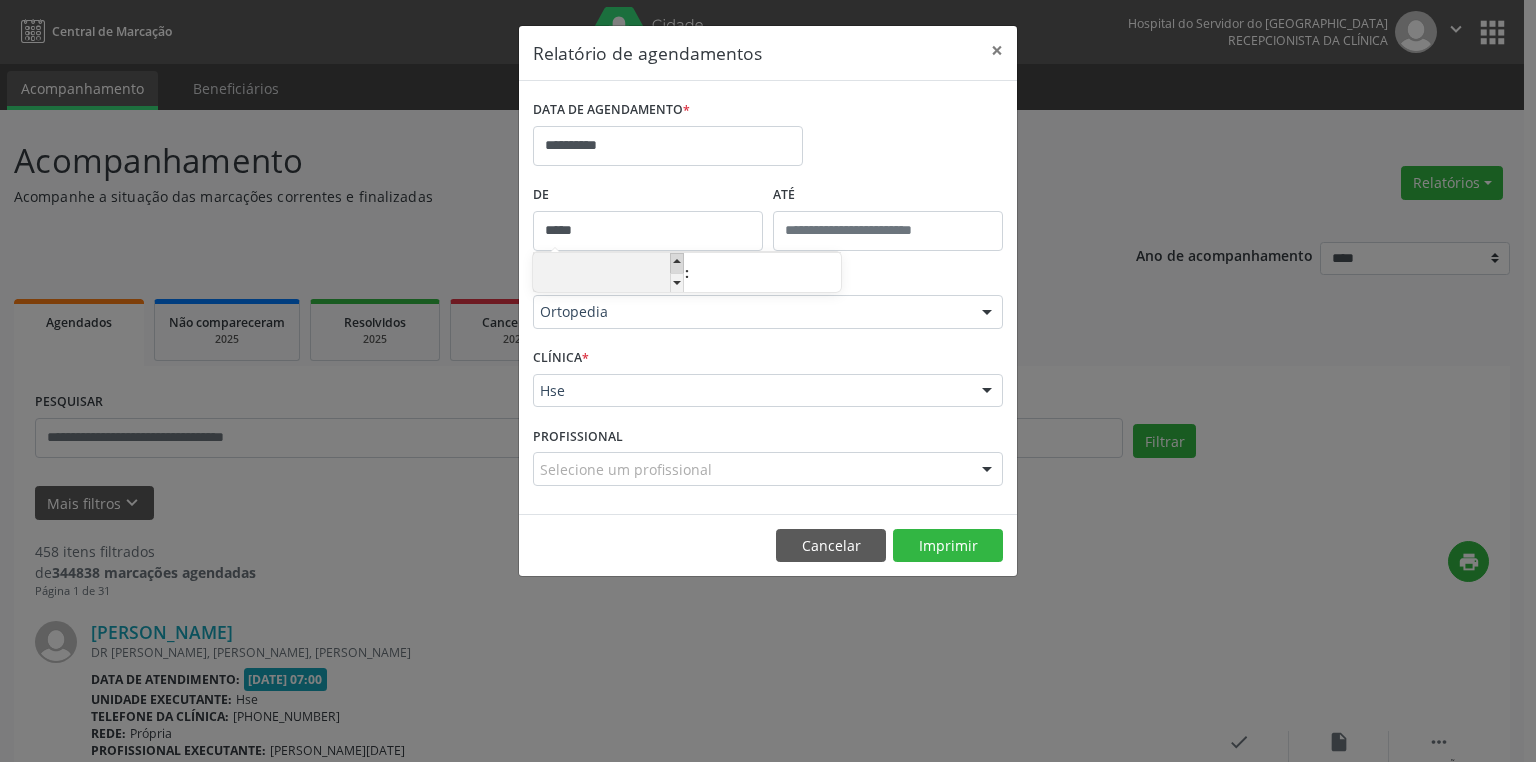 click at bounding box center (677, 263) 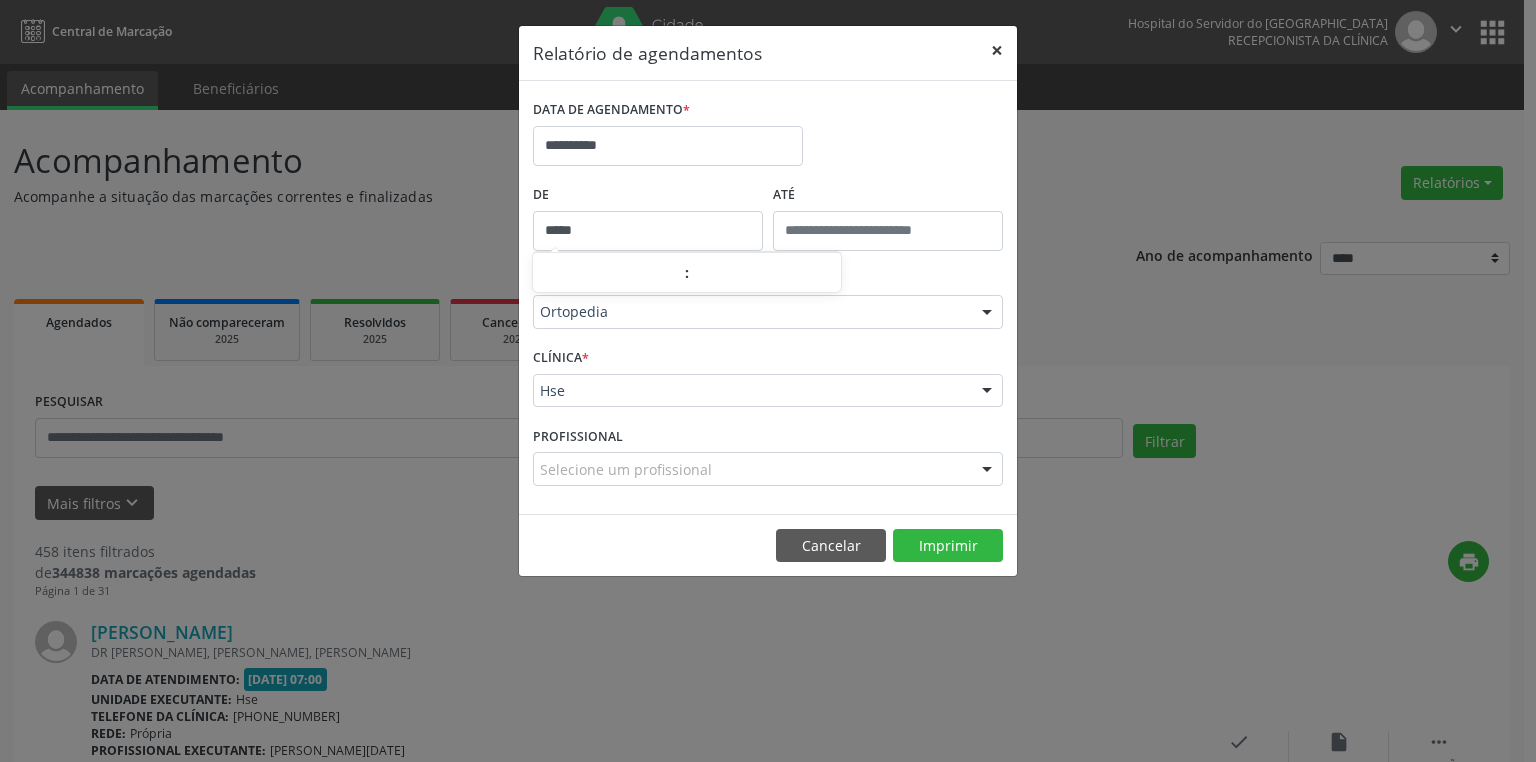 click on "×" at bounding box center (997, 50) 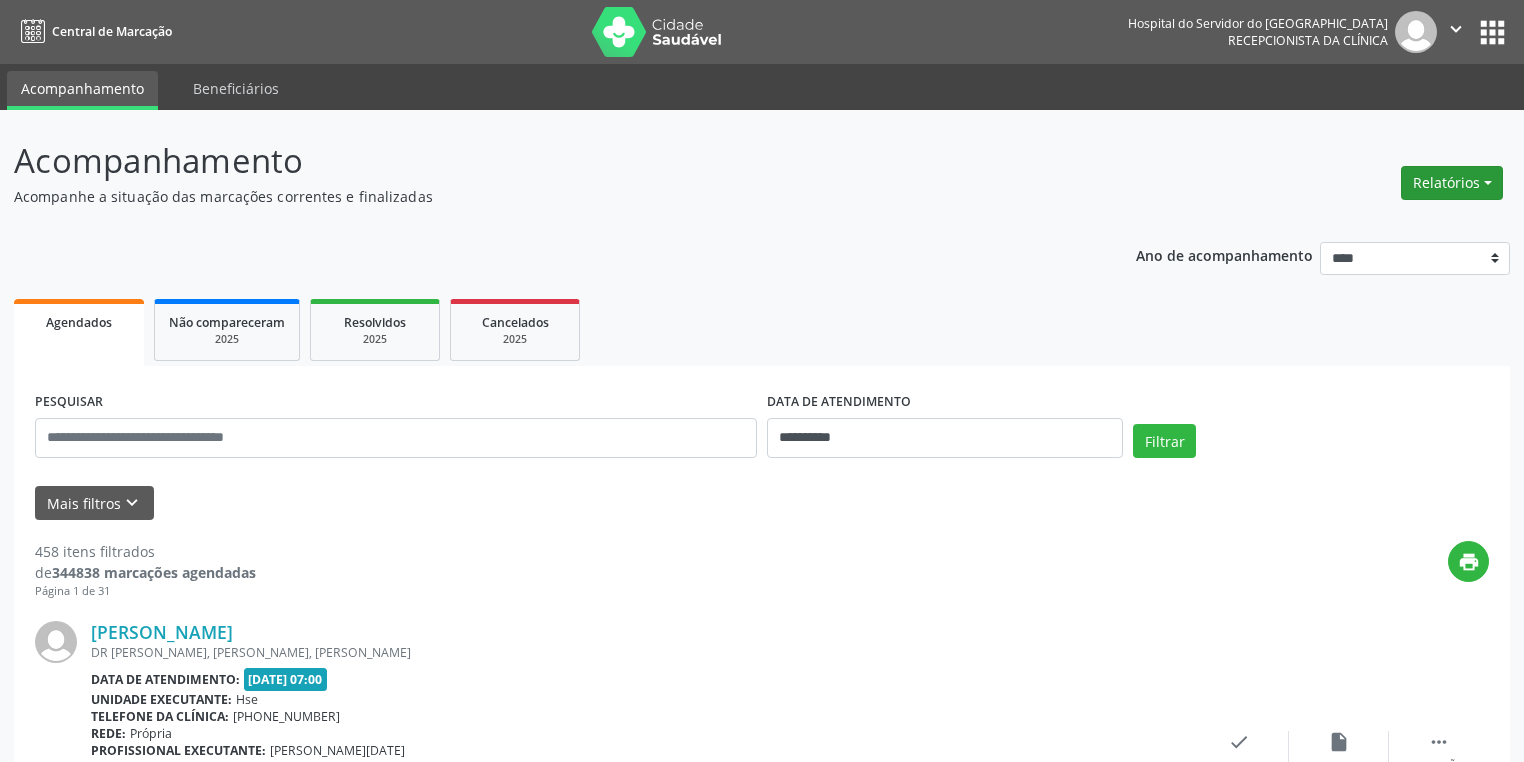click on "Relatórios" at bounding box center [1452, 183] 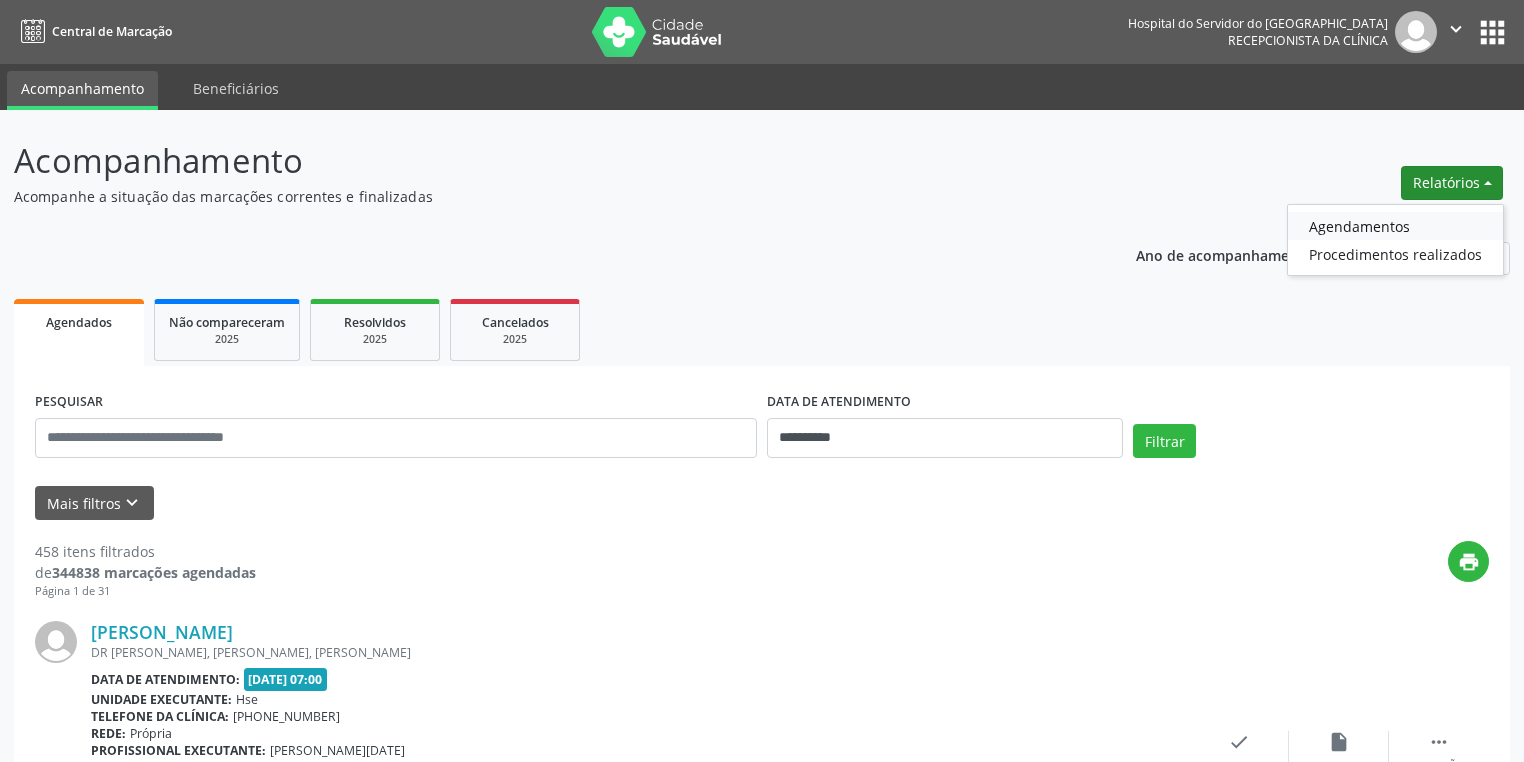click on "Agendamentos" at bounding box center [1395, 226] 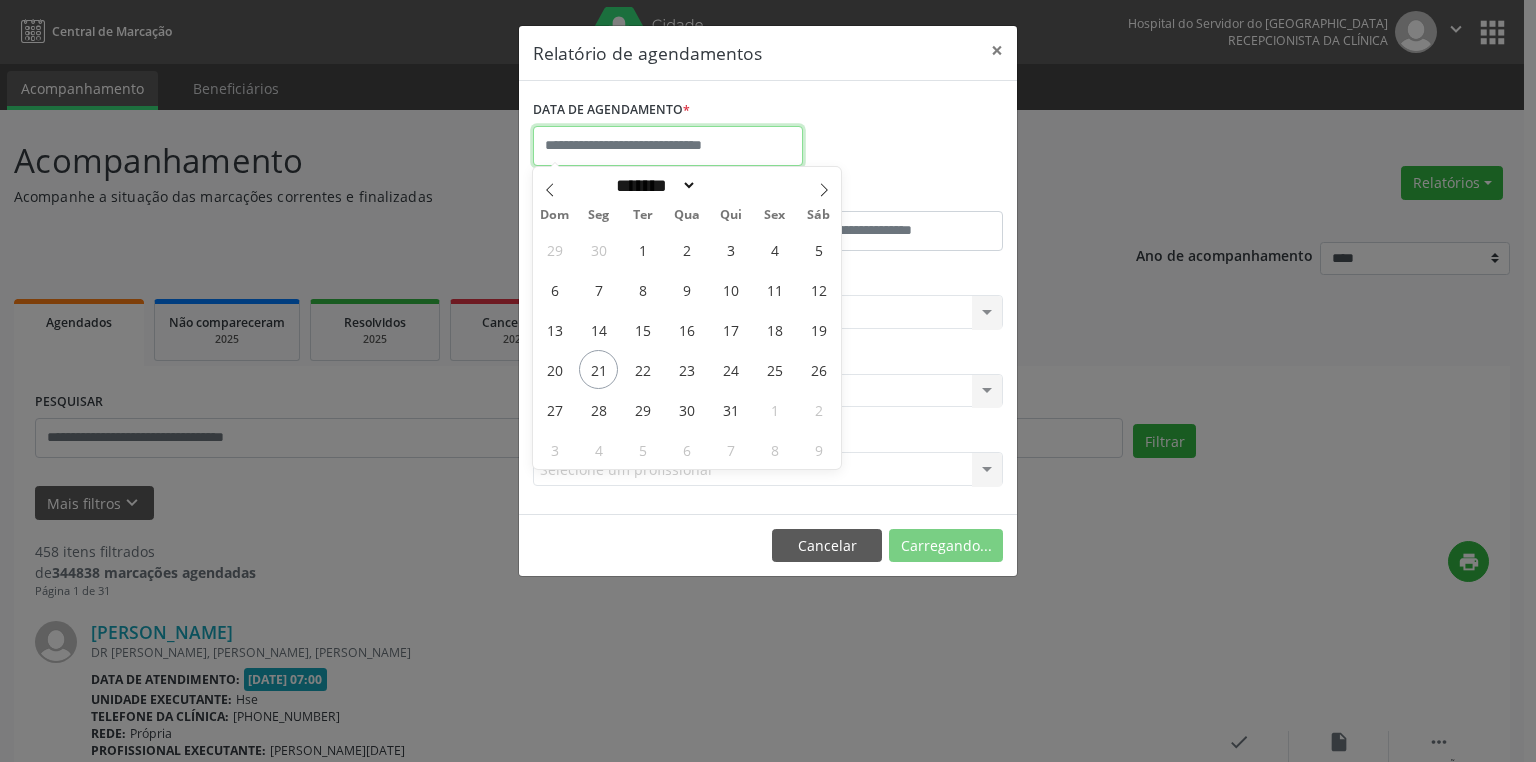 click at bounding box center [668, 146] 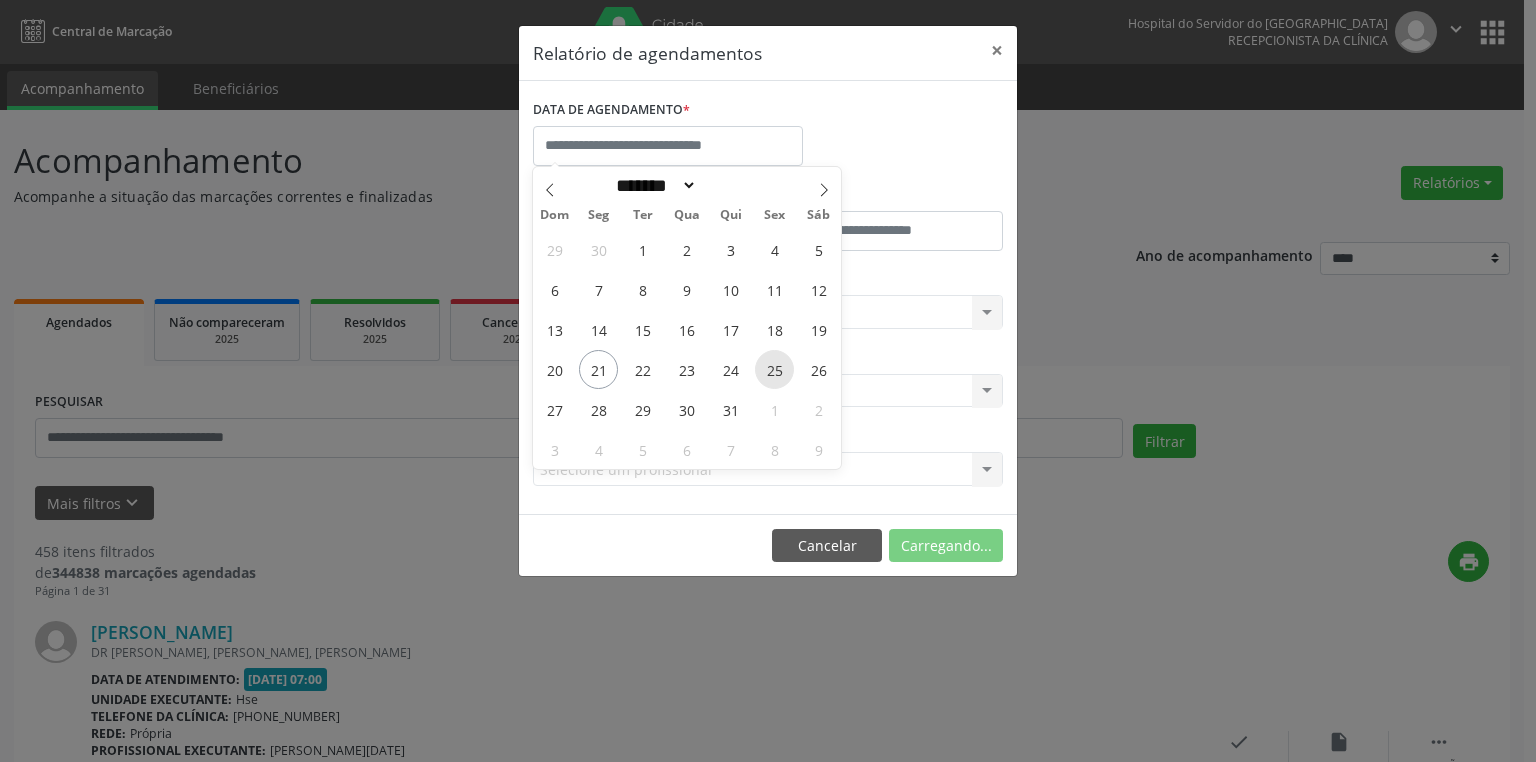click on "25" at bounding box center (774, 369) 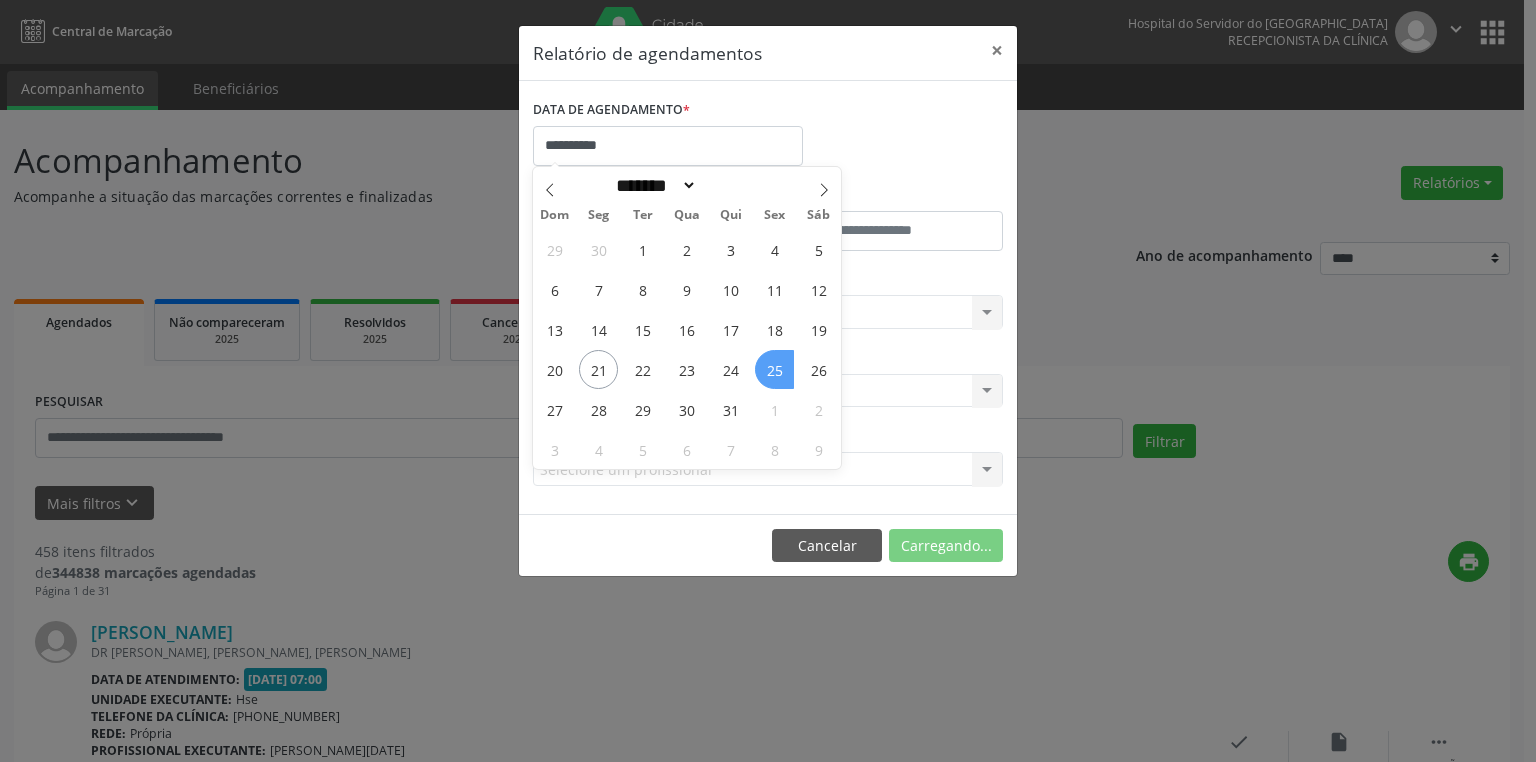 click on "25" at bounding box center (774, 369) 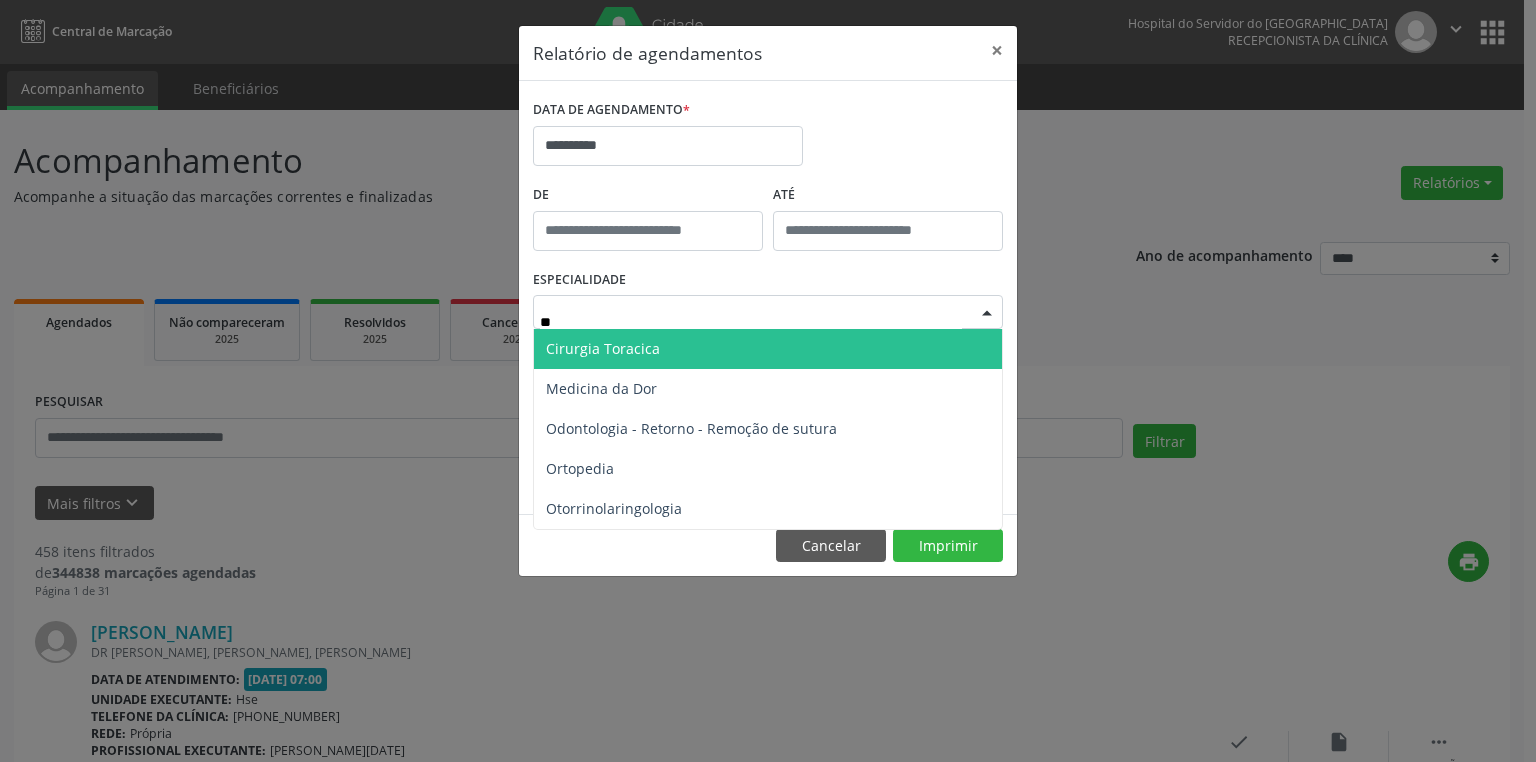 type on "***" 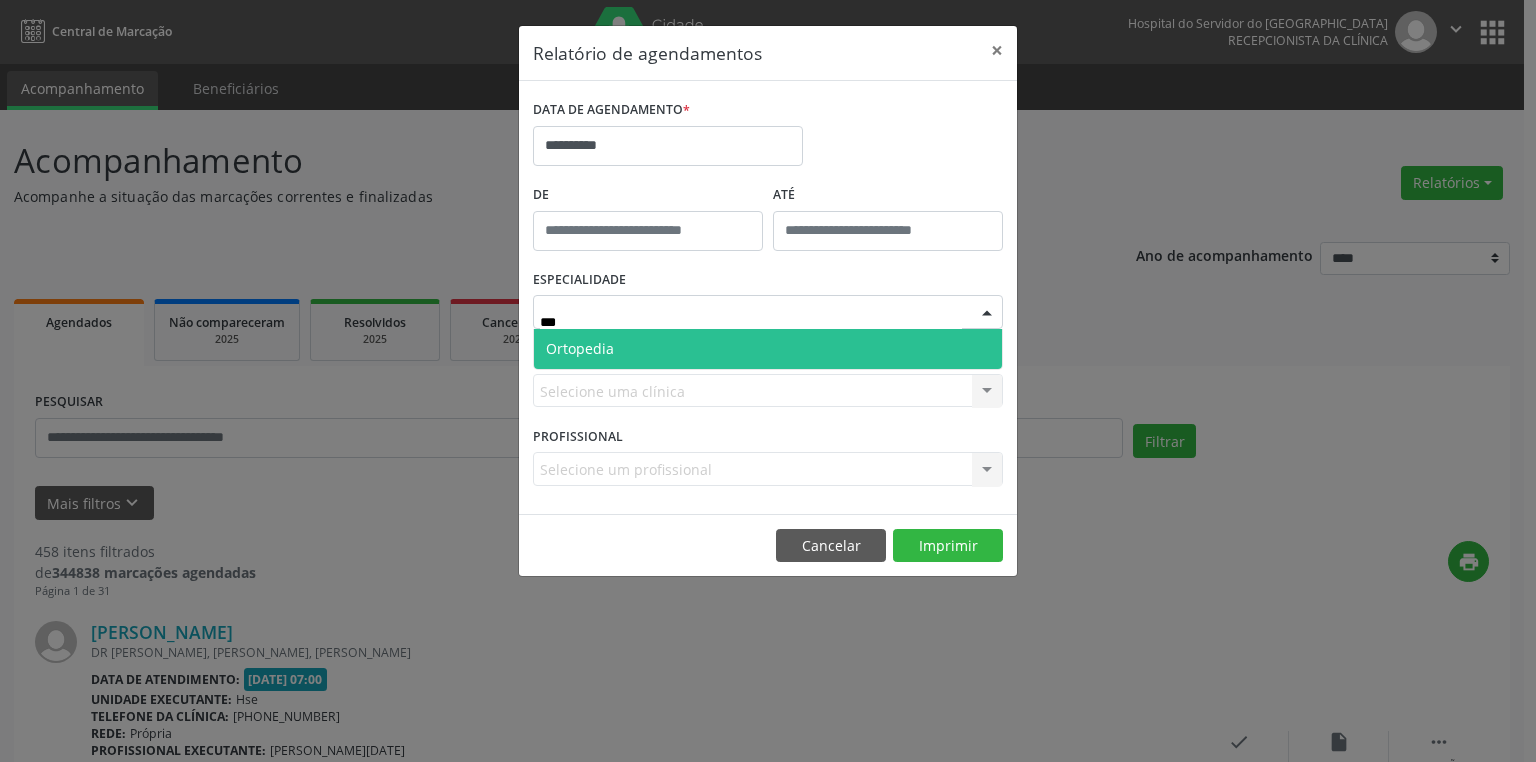 click on "Ortopedia" at bounding box center (768, 349) 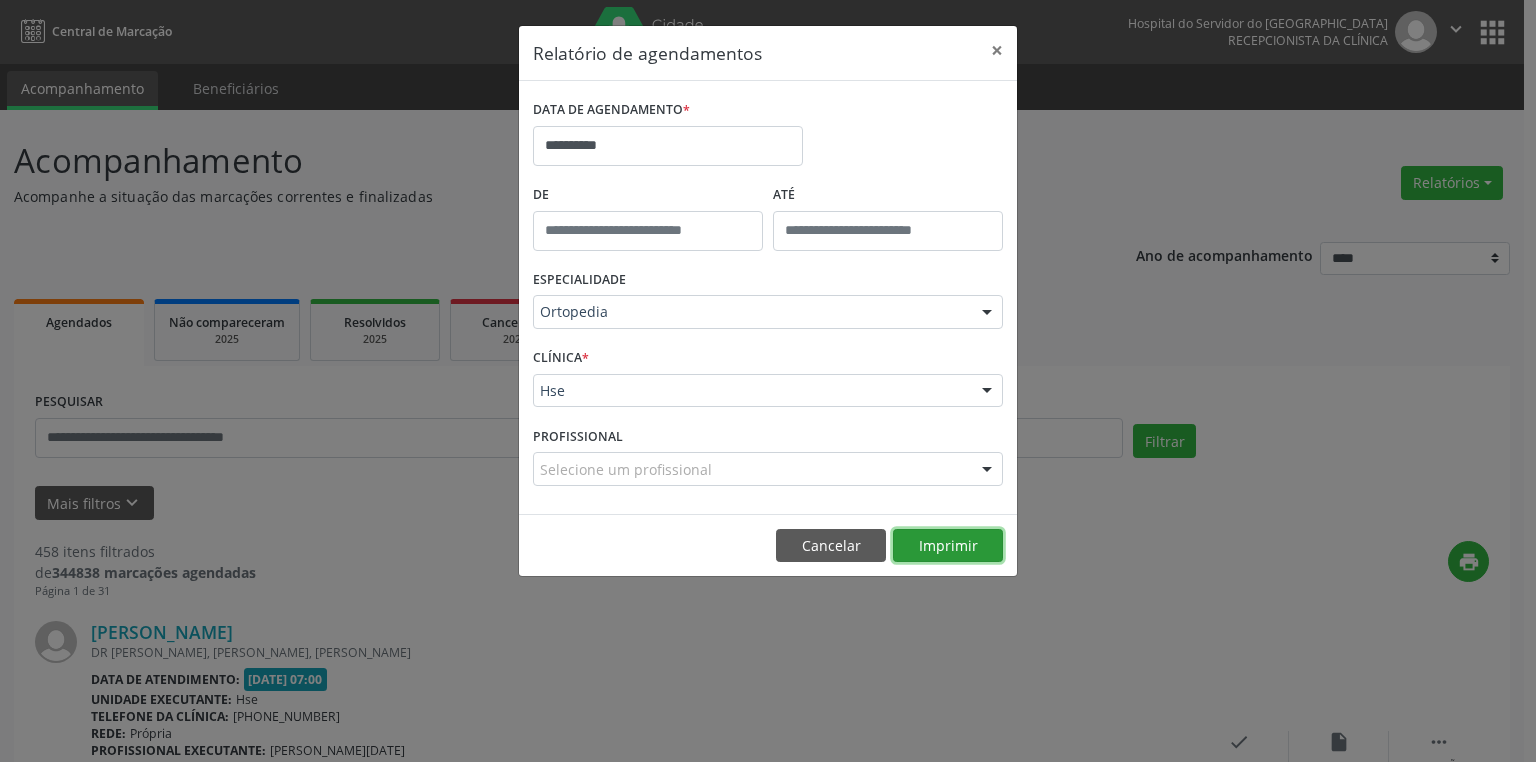 click on "Imprimir" at bounding box center [948, 546] 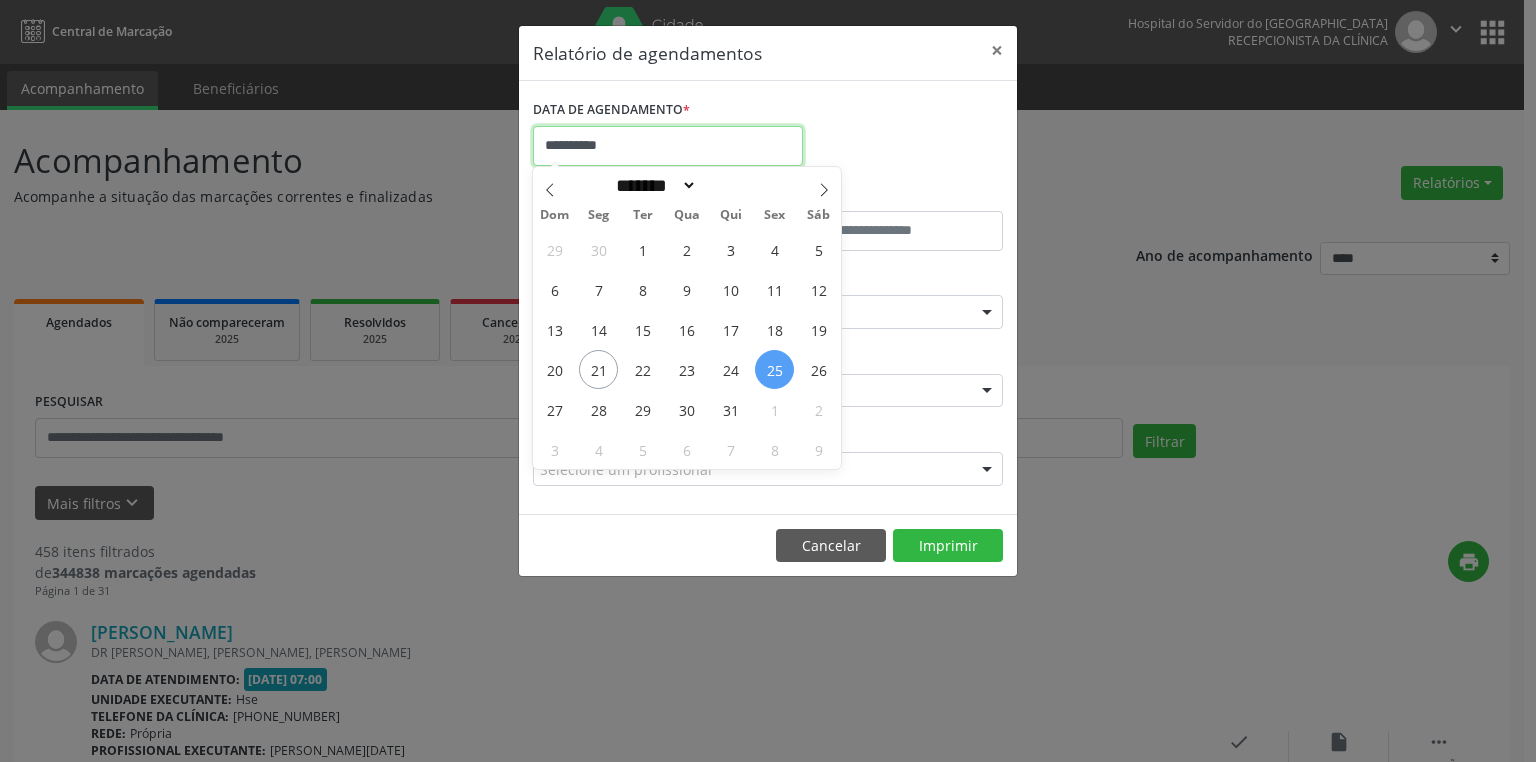 drag, startPoint x: 584, startPoint y: 138, endPoint x: 589, endPoint y: 173, distance: 35.35534 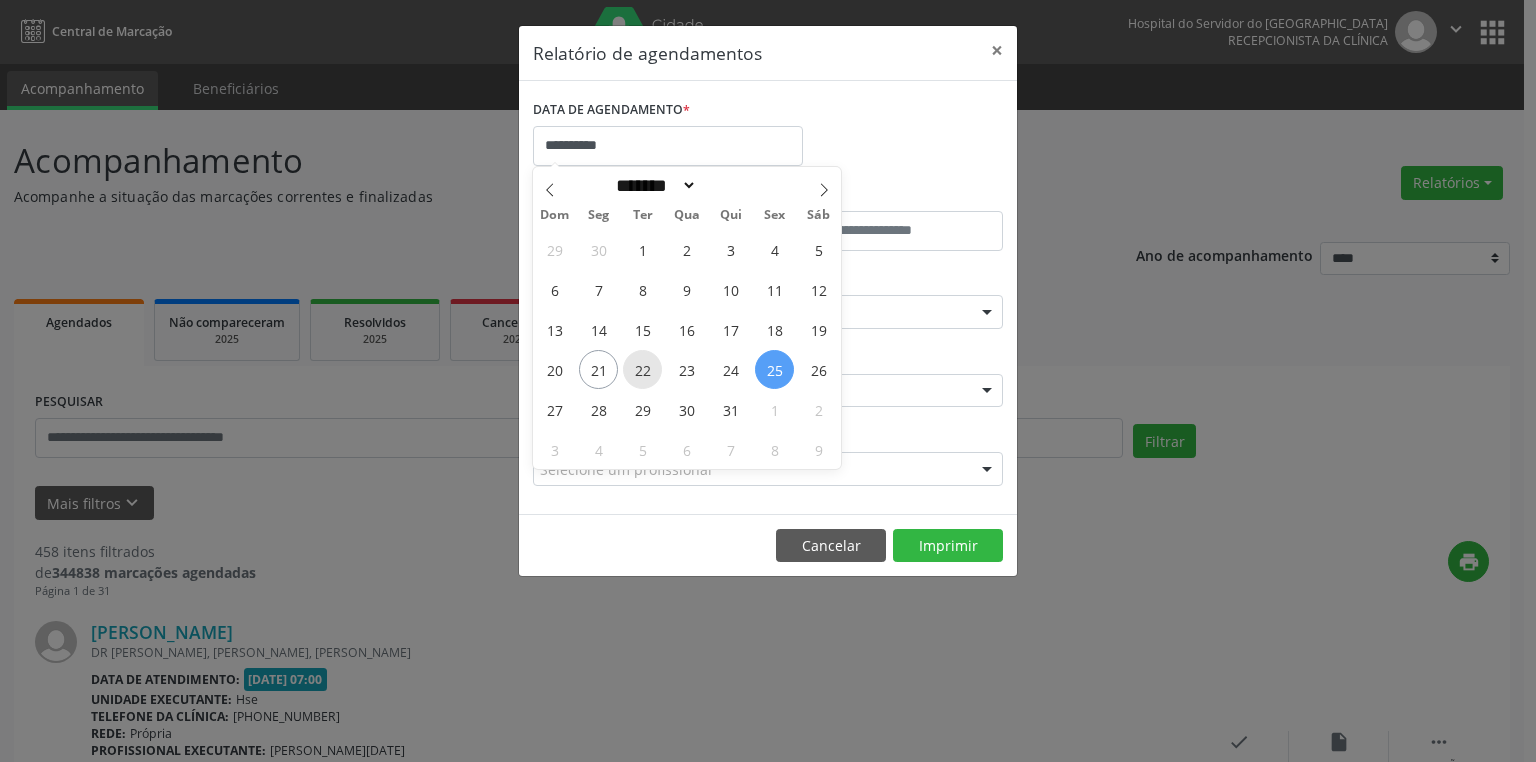 click on "22" at bounding box center [642, 369] 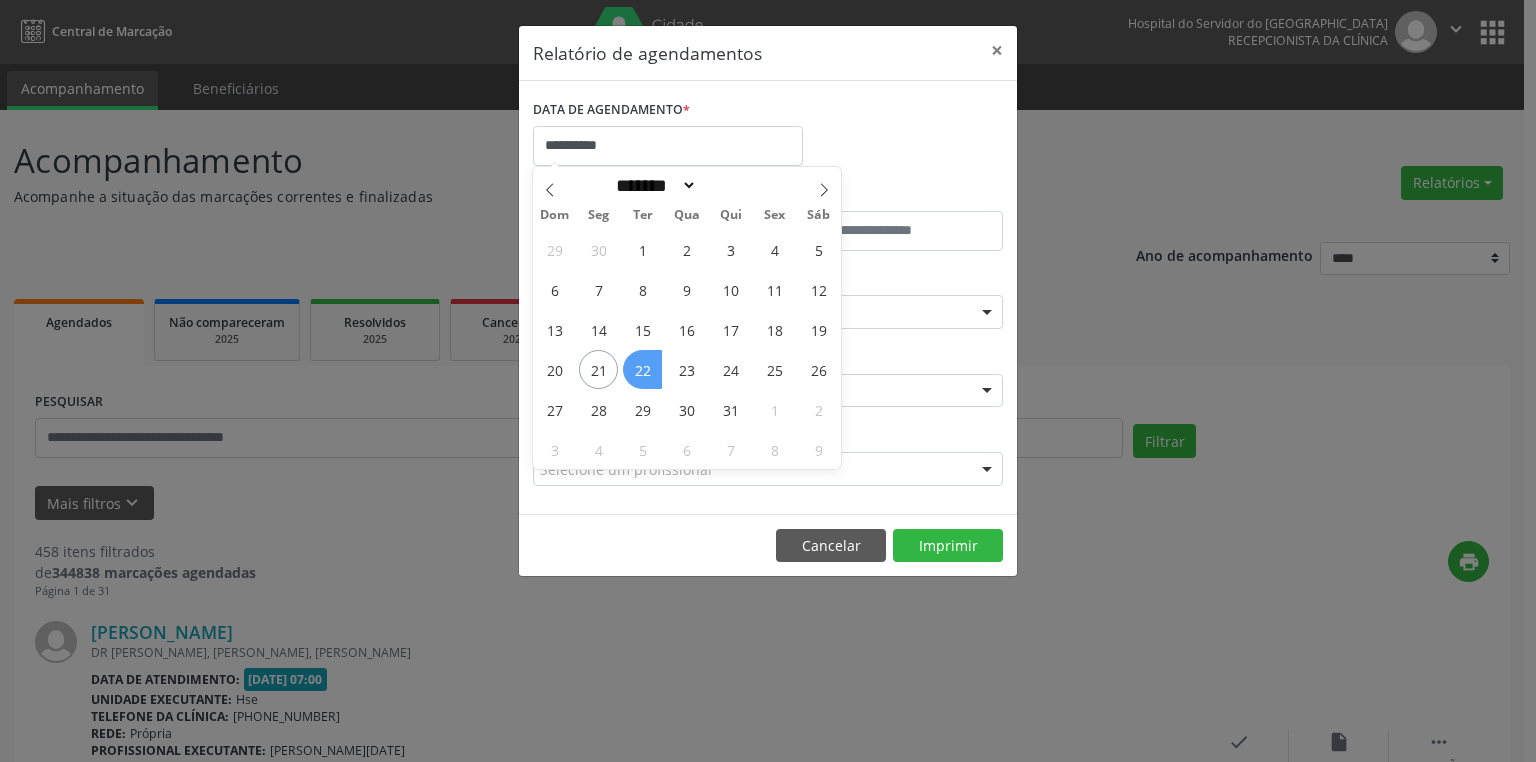 click on "22" at bounding box center [642, 369] 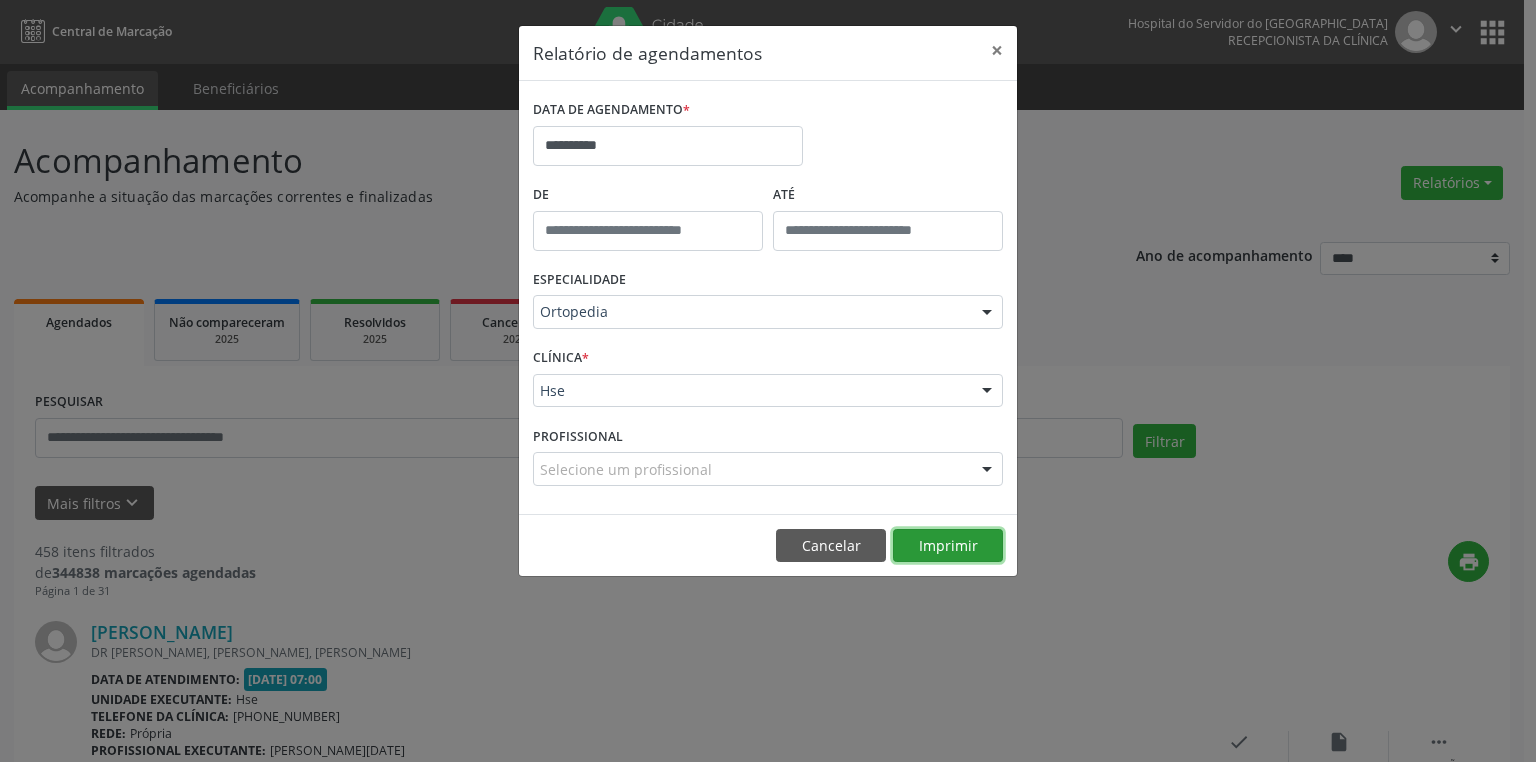 click on "Imprimir" at bounding box center (948, 546) 